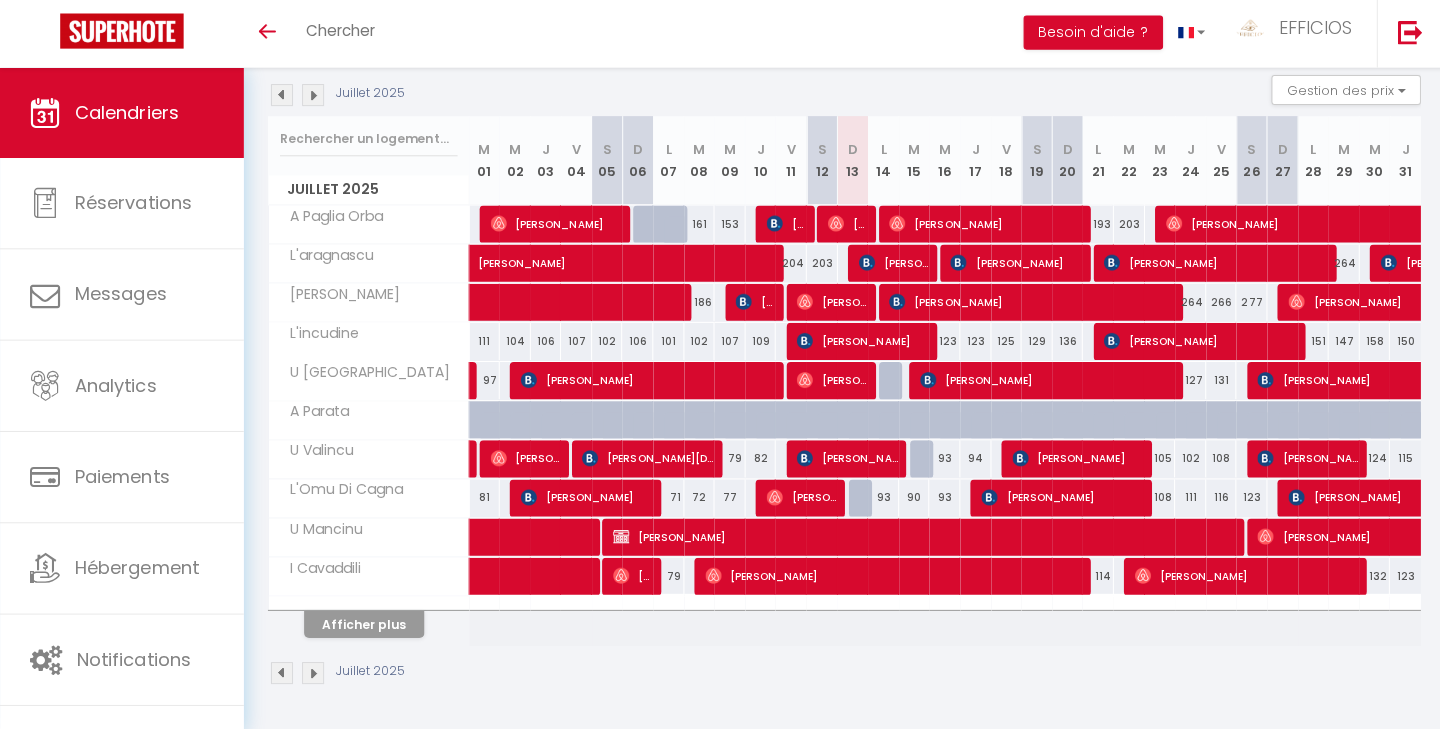 scroll, scrollTop: 208, scrollLeft: 0, axis: vertical 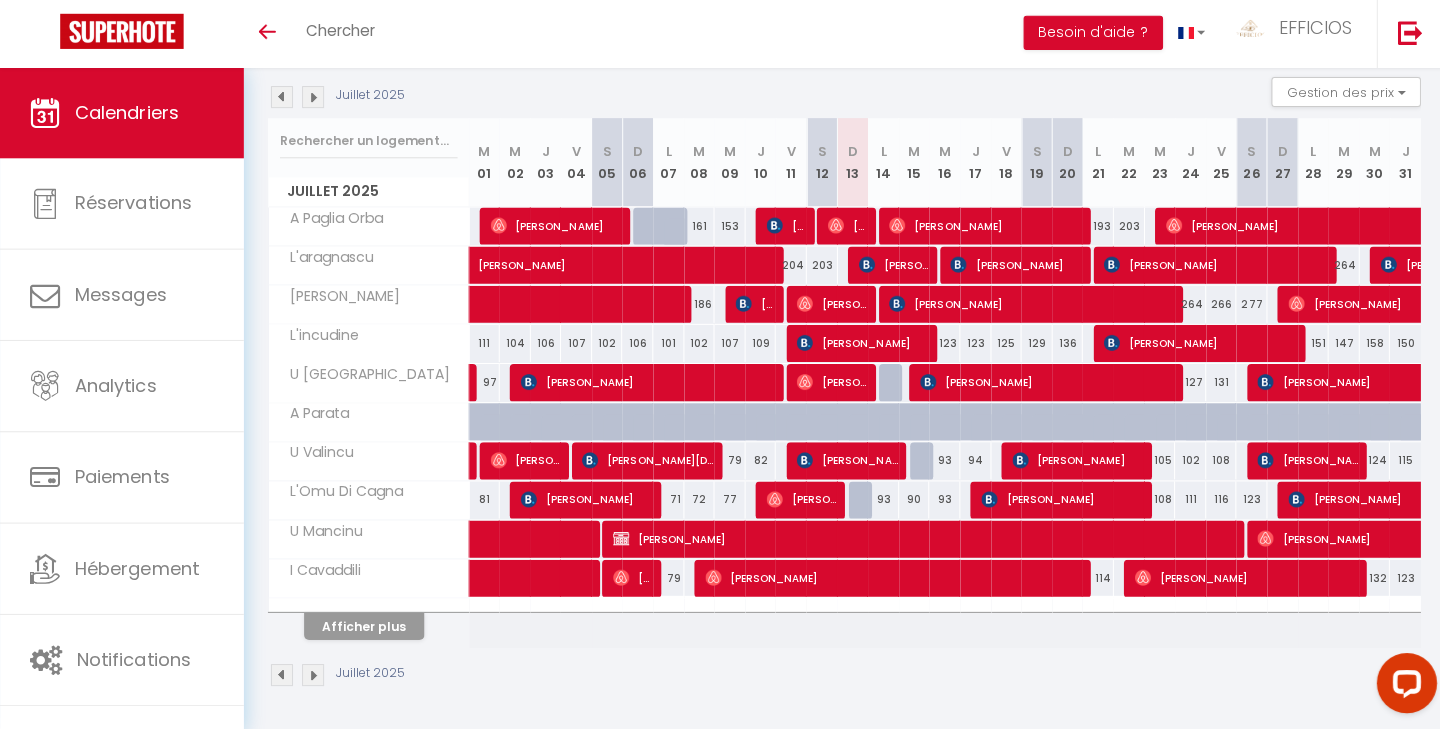 click on "Afficher plus" at bounding box center (363, 626) 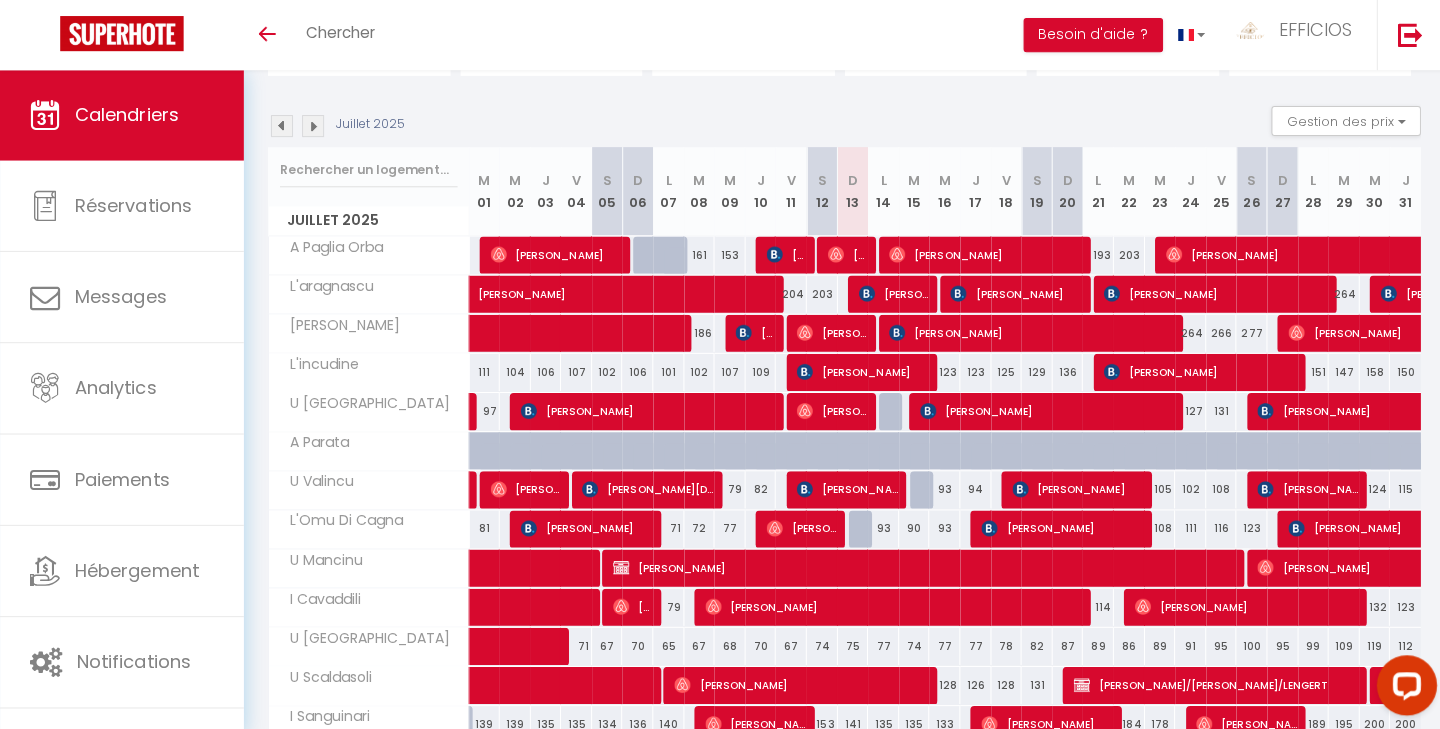 scroll, scrollTop: 150, scrollLeft: 0, axis: vertical 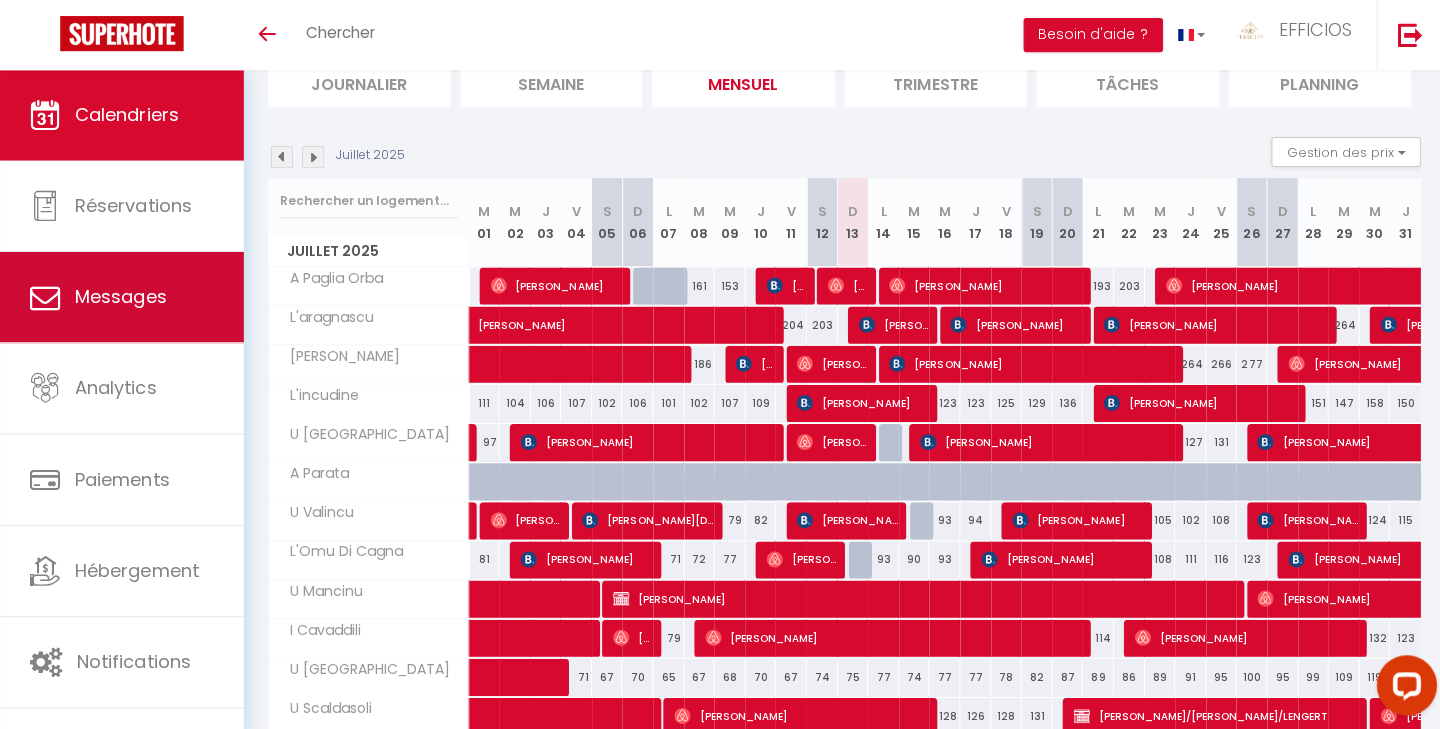 click on "Messages" at bounding box center [121, 296] 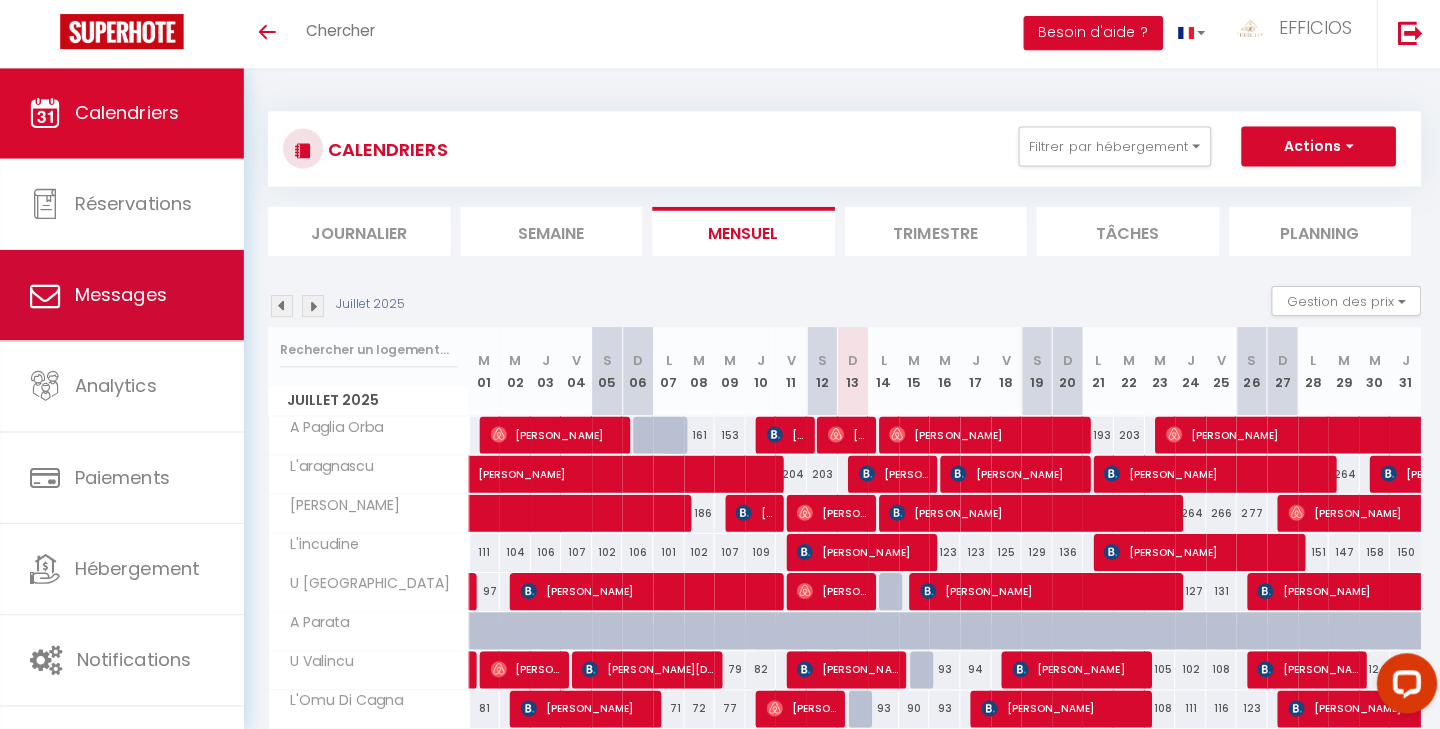 select on "message" 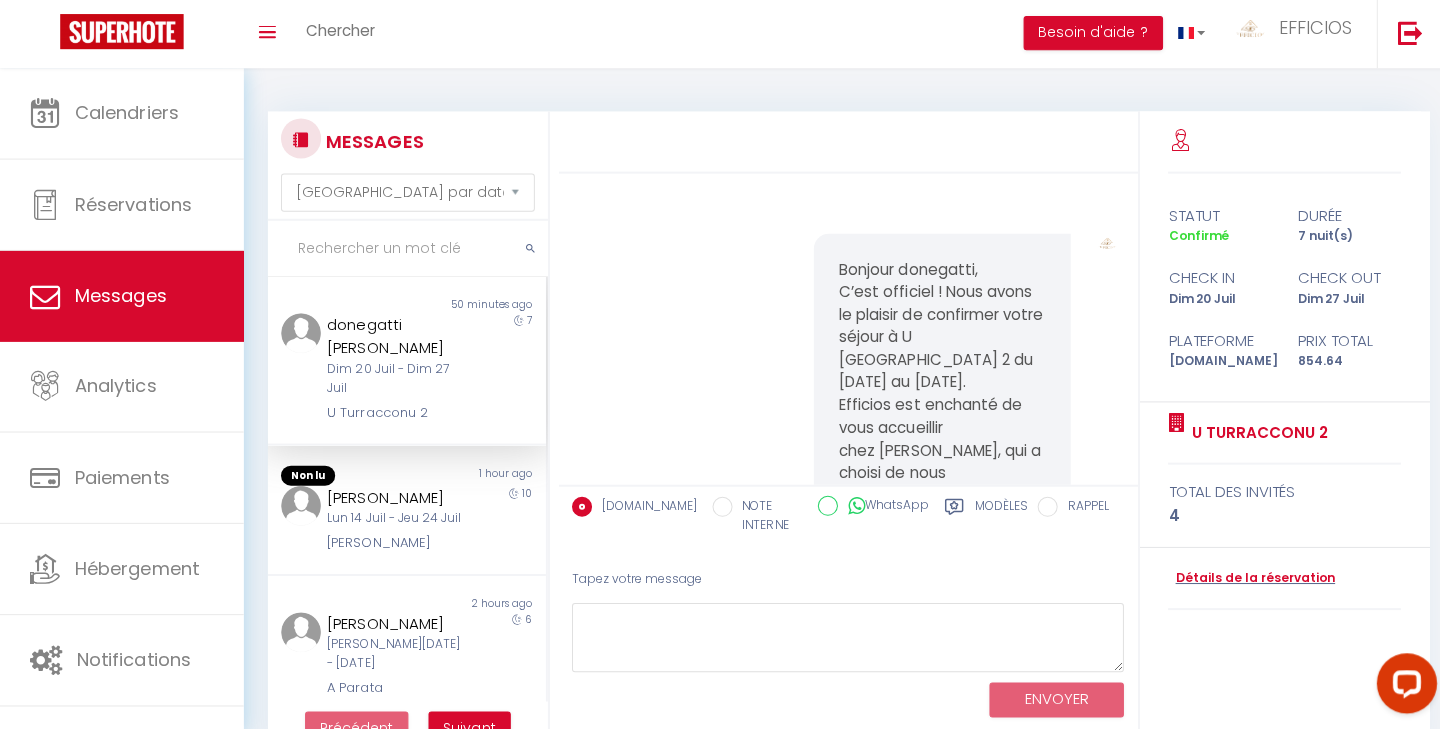 scroll, scrollTop: 692, scrollLeft: 0, axis: vertical 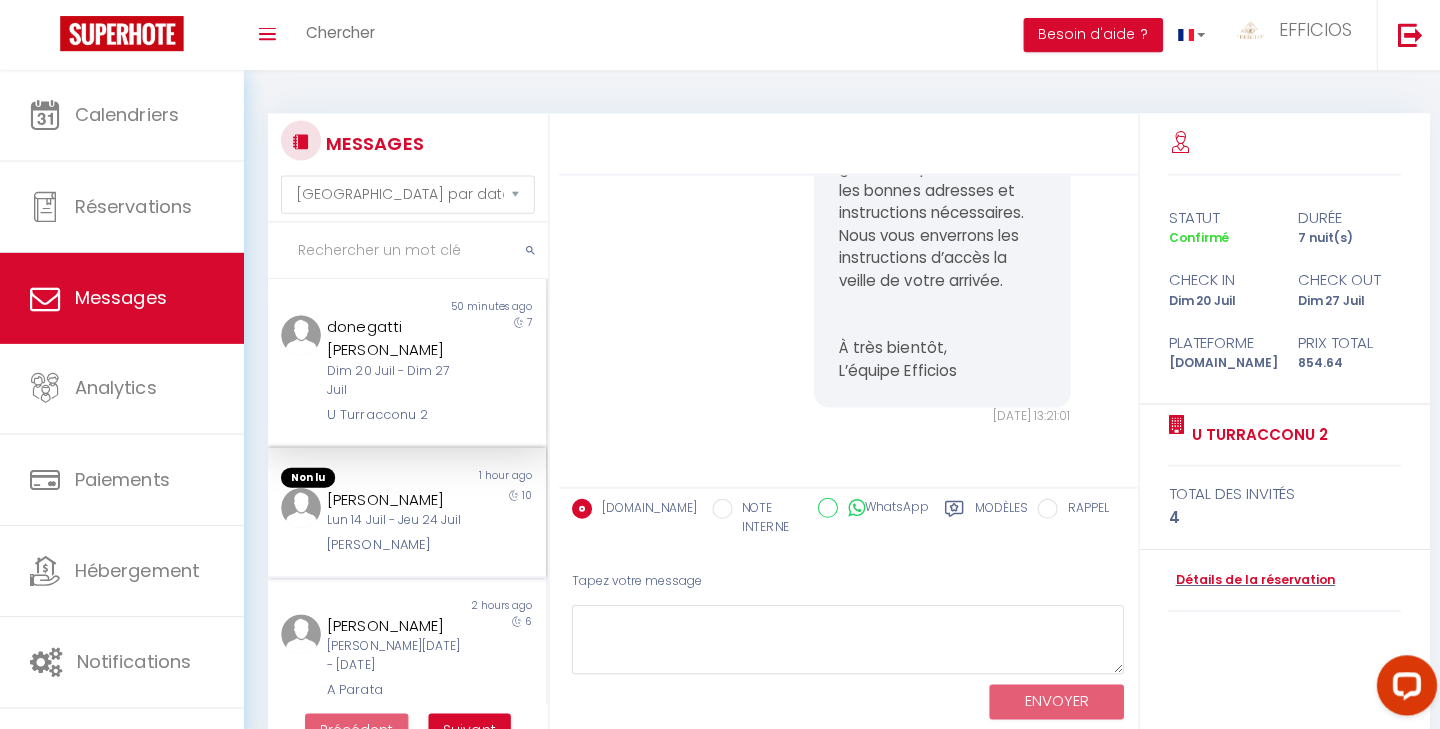 click on "[PERSON_NAME]" at bounding box center [393, 498] 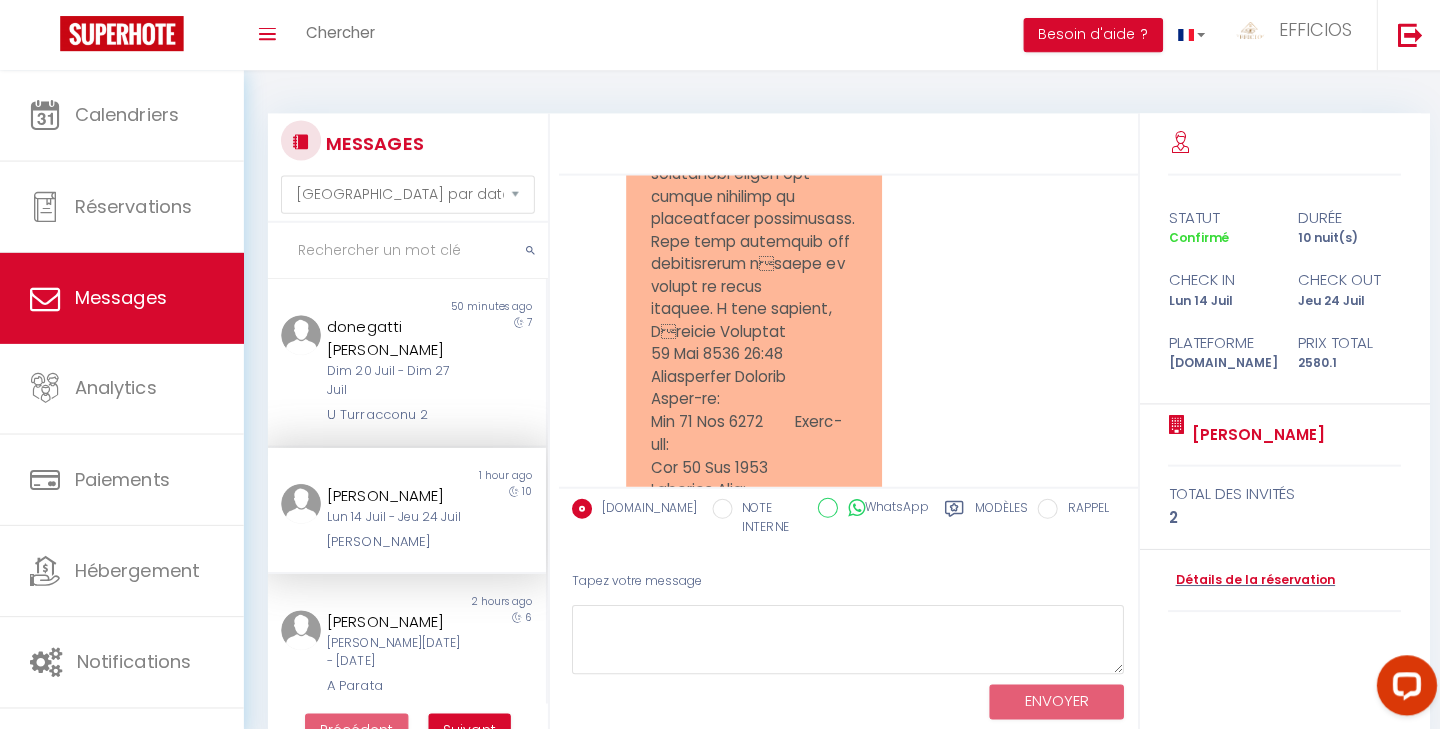 scroll, scrollTop: 6312, scrollLeft: 0, axis: vertical 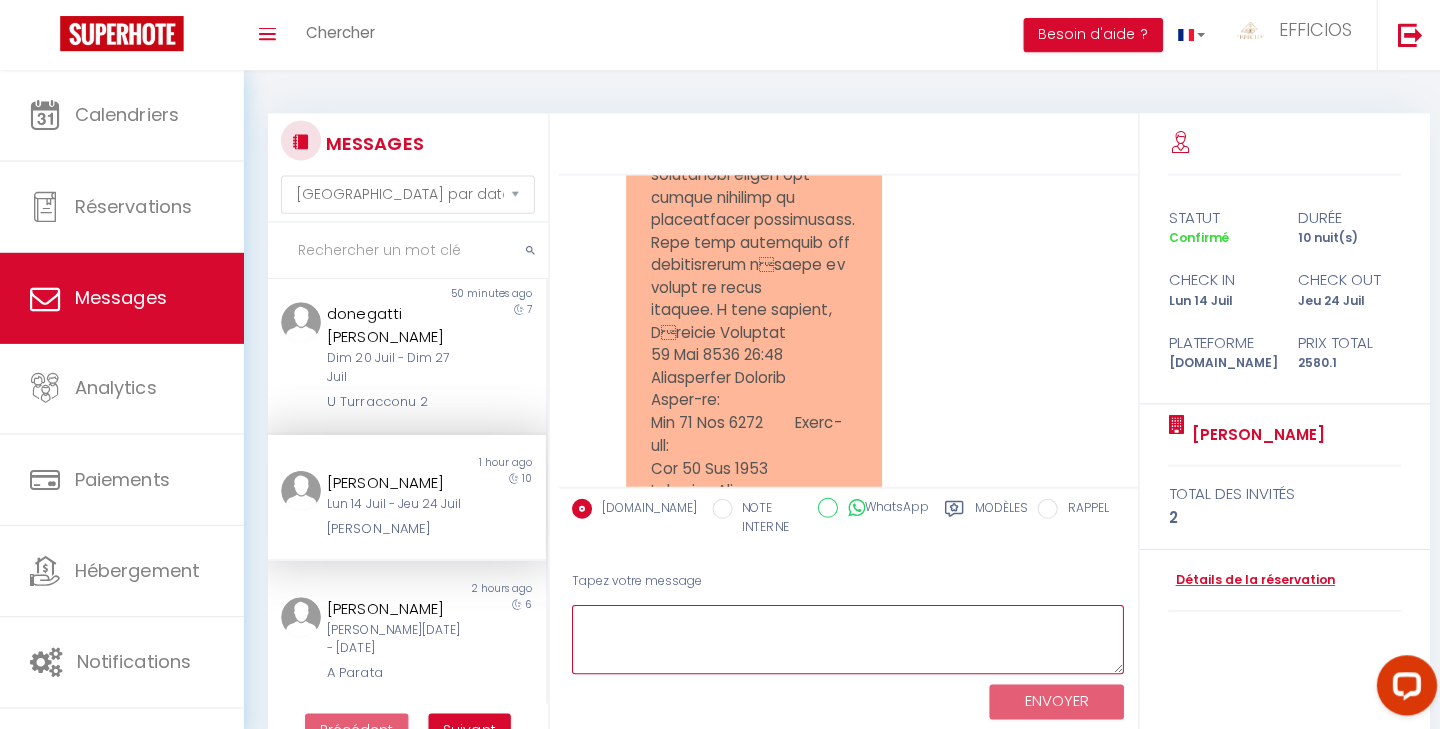 click at bounding box center [845, 637] 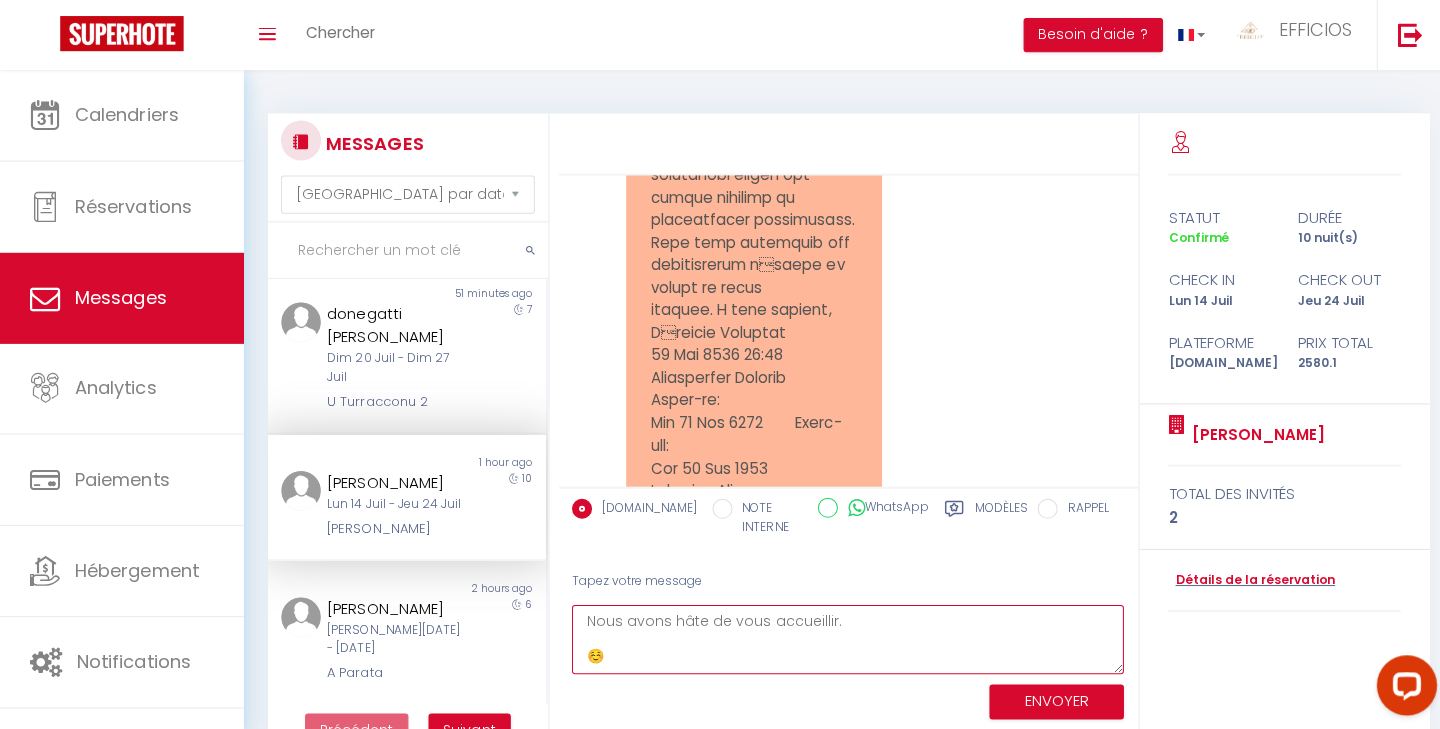 type on "Nous avons hâte de vous accueillir.
☺️" 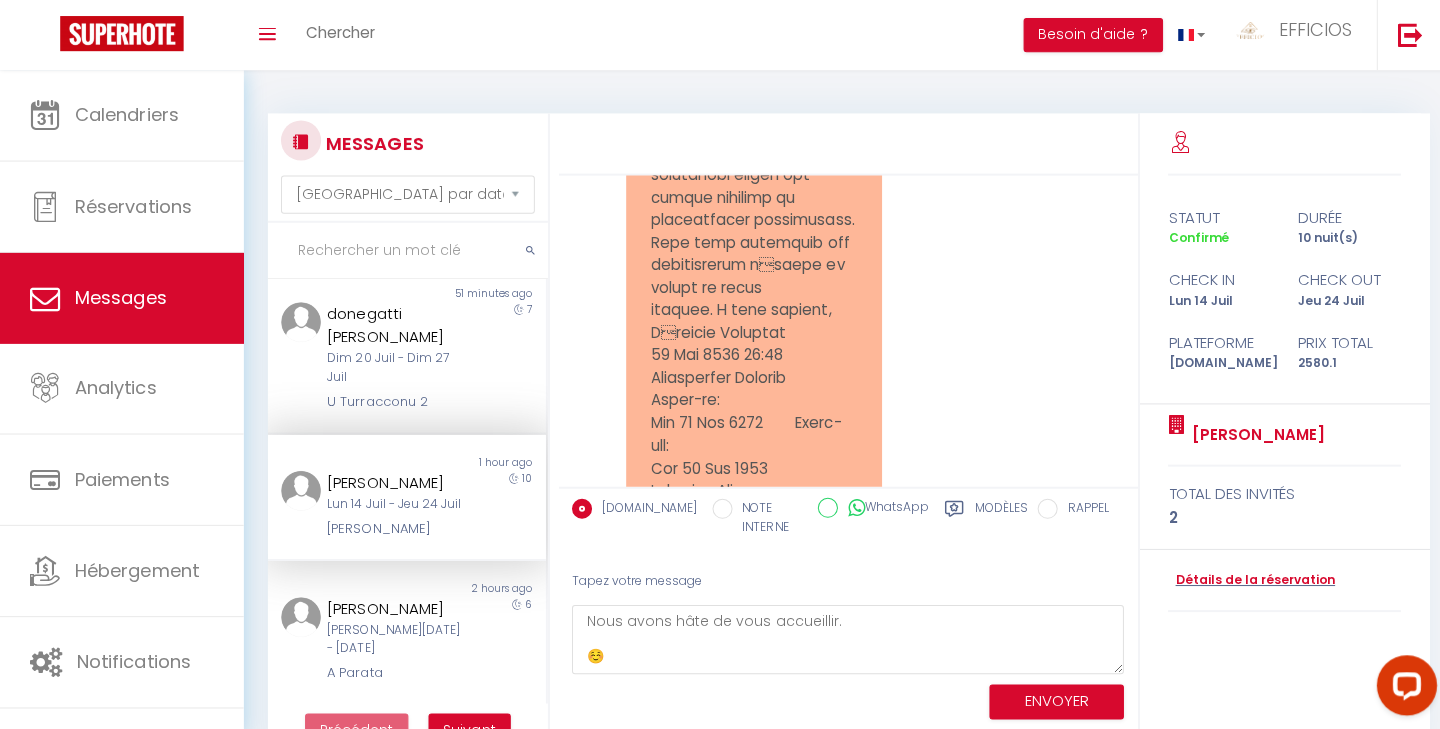 click on "ENVOYER" at bounding box center (1053, 699) 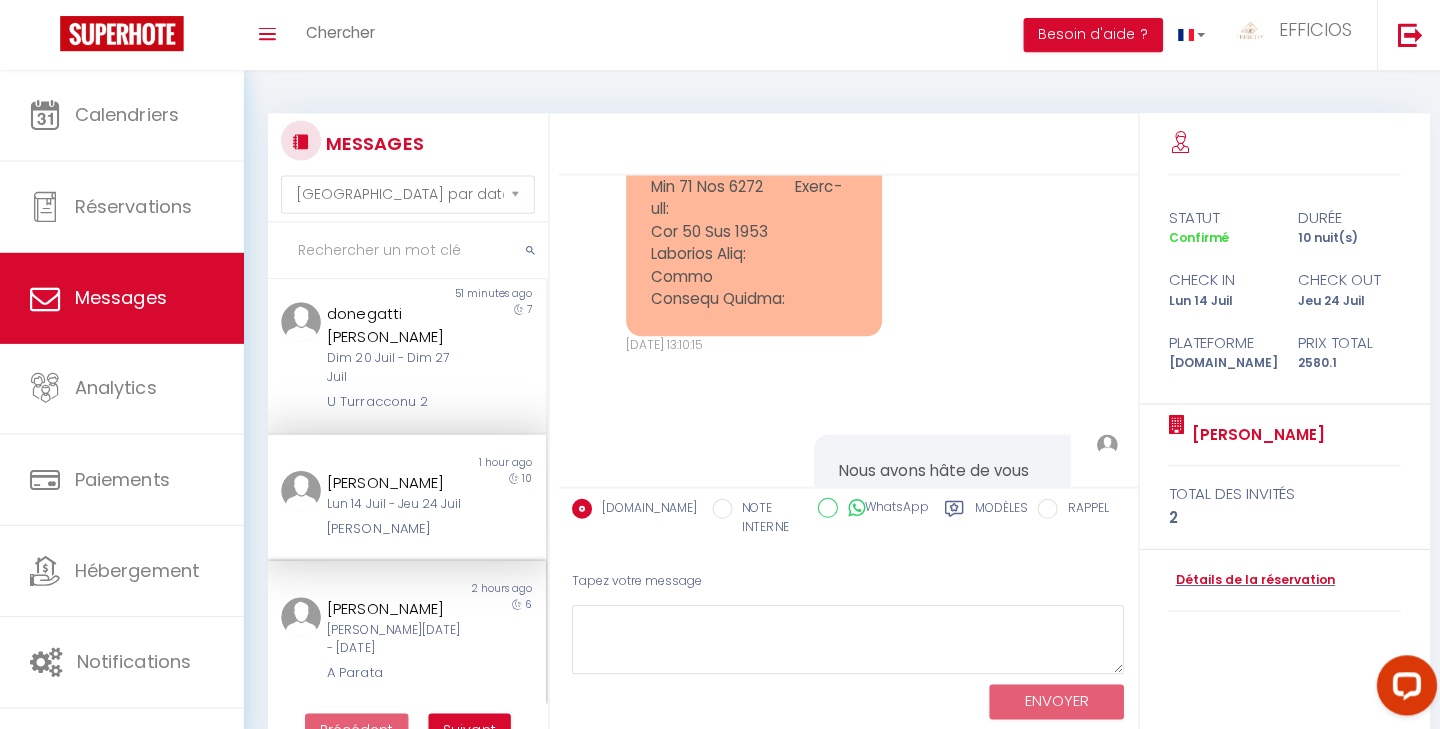 click on "[PERSON_NAME][DATE] - [DATE]" at bounding box center [393, 638] 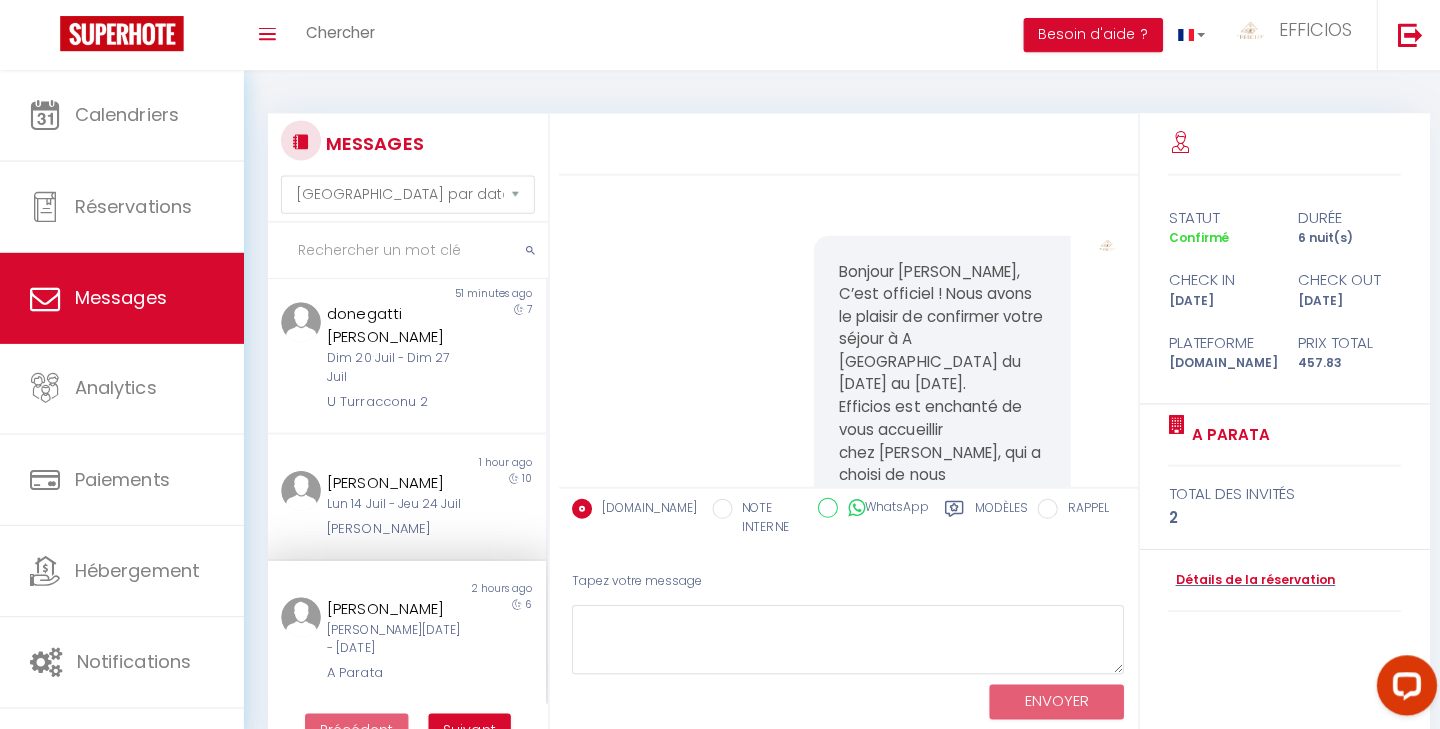 scroll, scrollTop: 0, scrollLeft: 0, axis: both 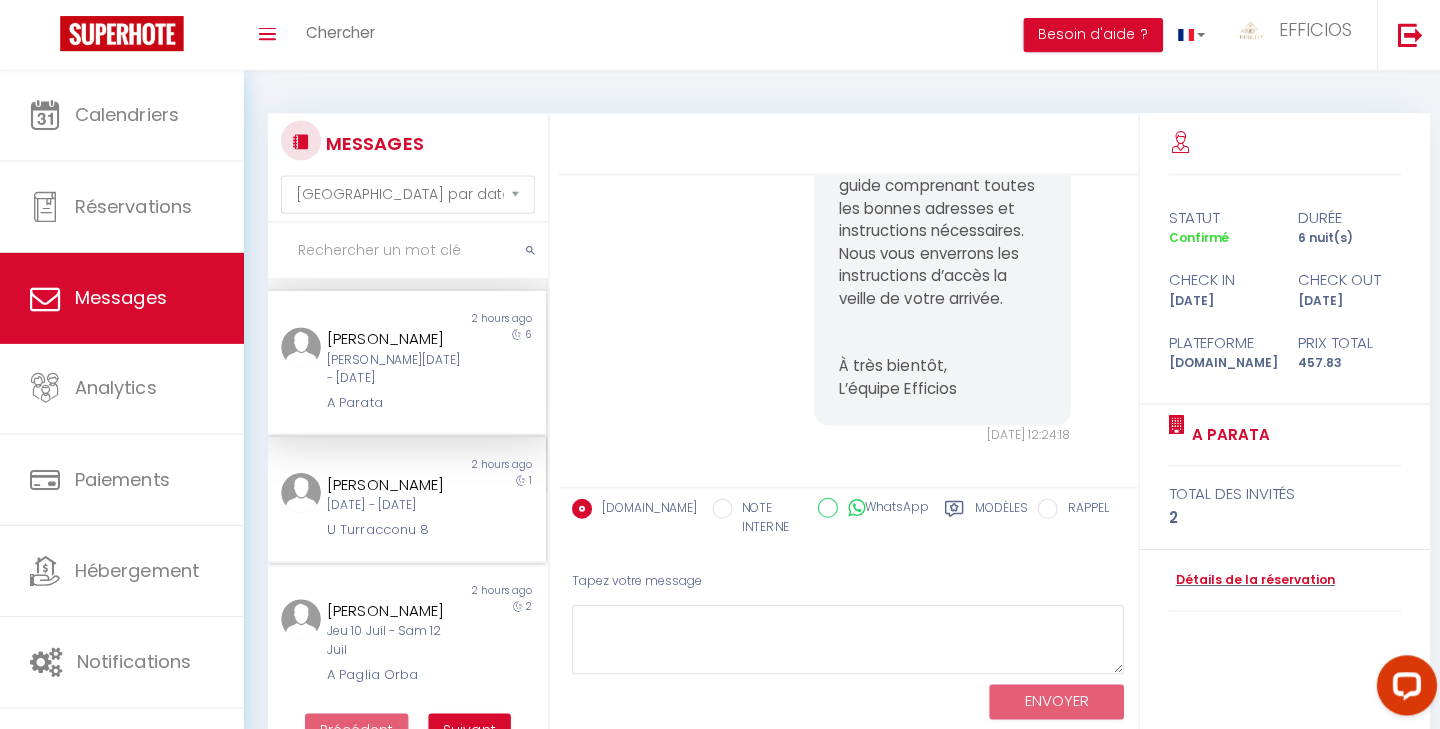 click on "[DATE] - [DATE]" at bounding box center (393, 503) 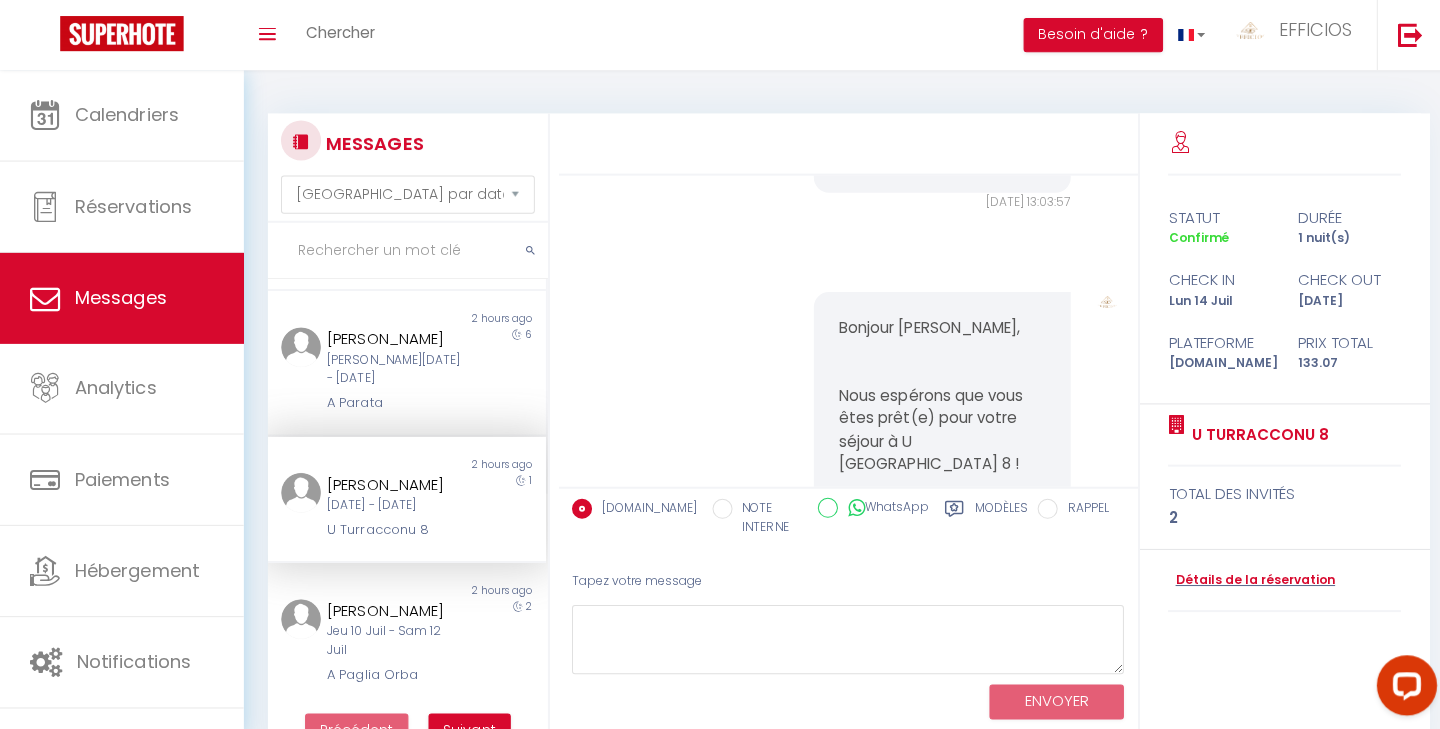 scroll, scrollTop: 776, scrollLeft: 0, axis: vertical 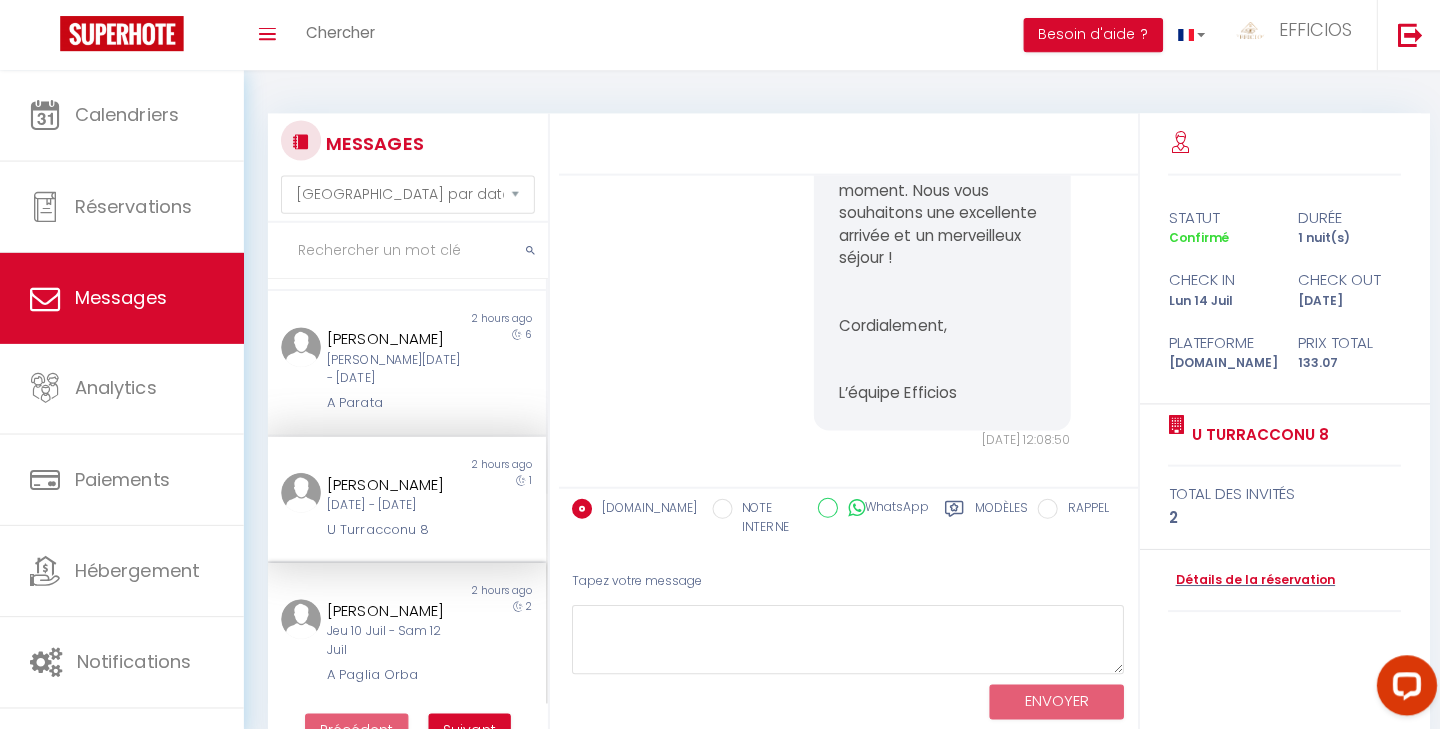 click on "[PERSON_NAME]" at bounding box center (393, 609) 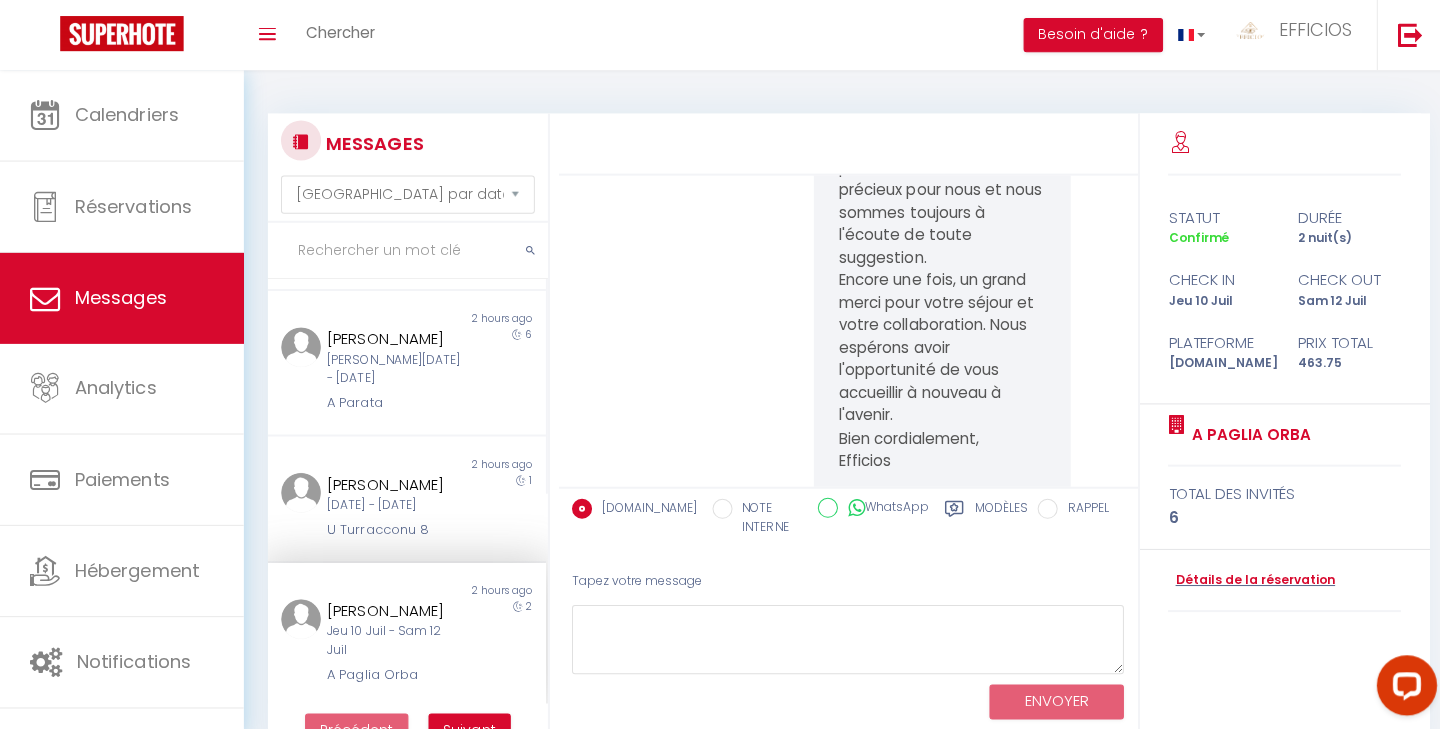 scroll, scrollTop: 5266, scrollLeft: 0, axis: vertical 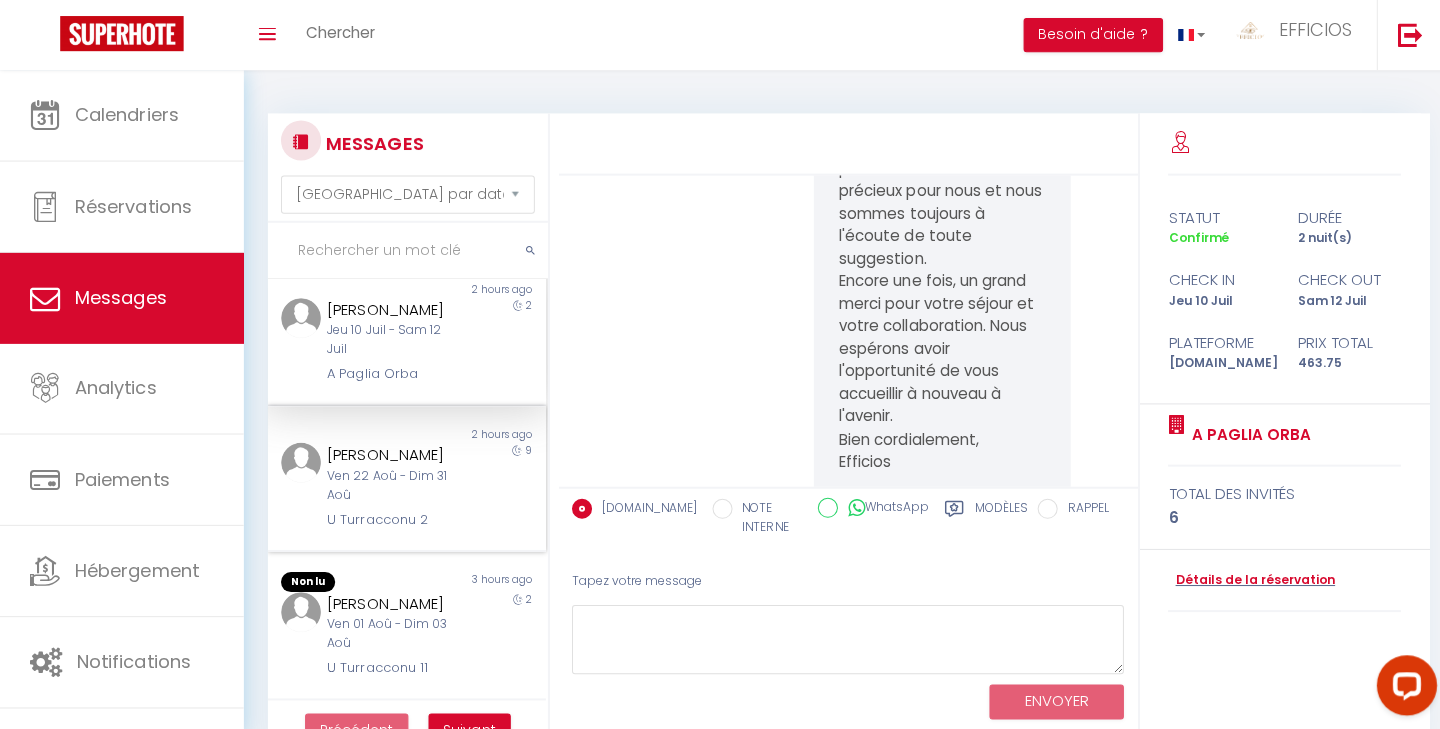 click on "Ven 22 Aoû - Dim 31 Aoû" at bounding box center (393, 484) 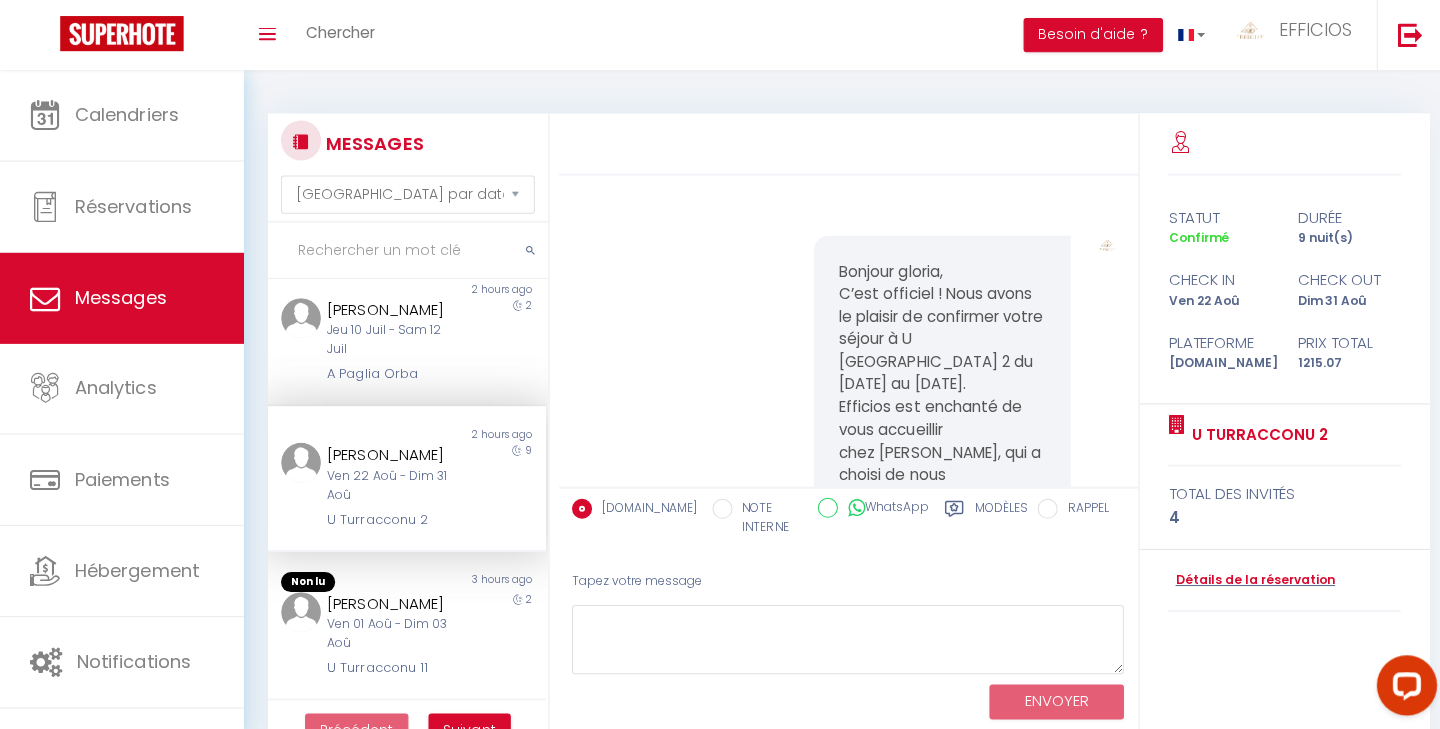 scroll, scrollTop: 0, scrollLeft: 0, axis: both 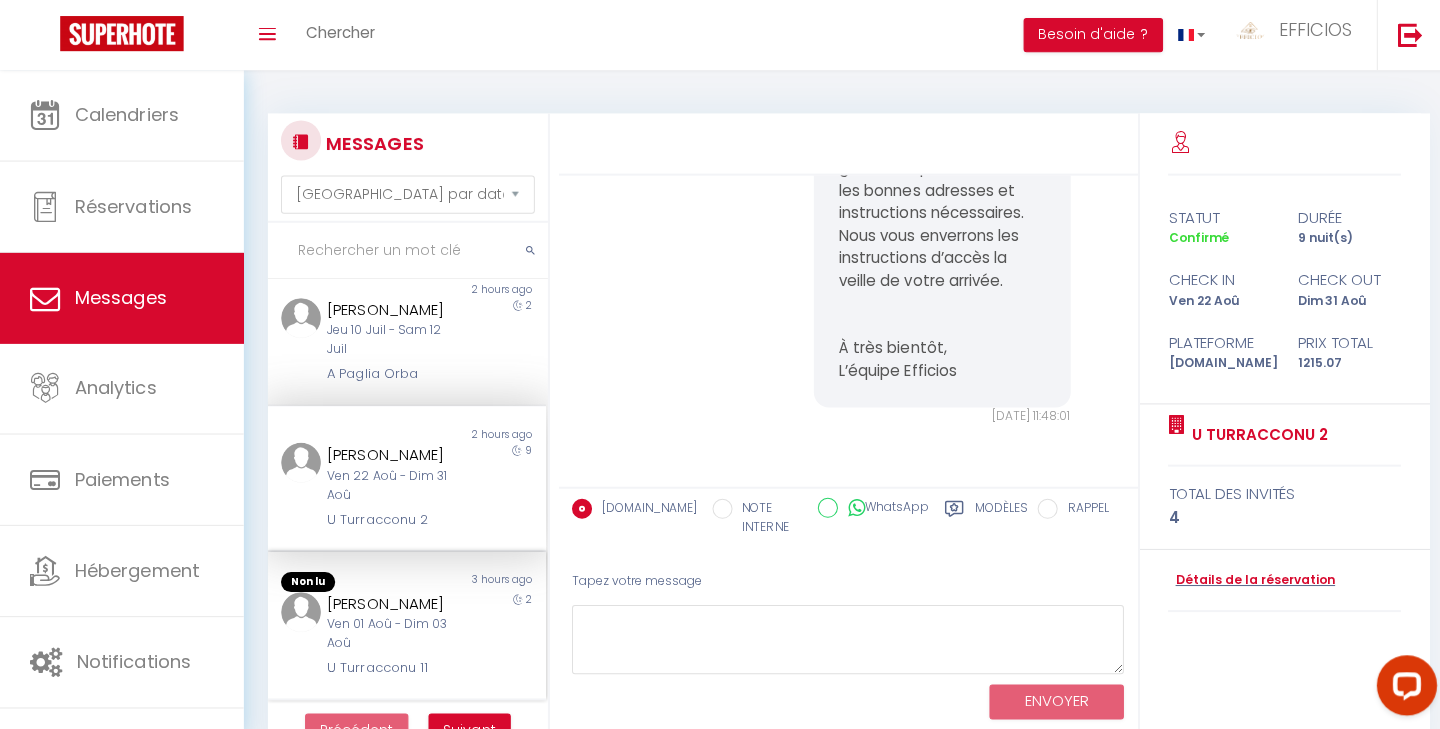 click on "Ven 01 Aoû - Dim 03 Aoû" at bounding box center (393, 632) 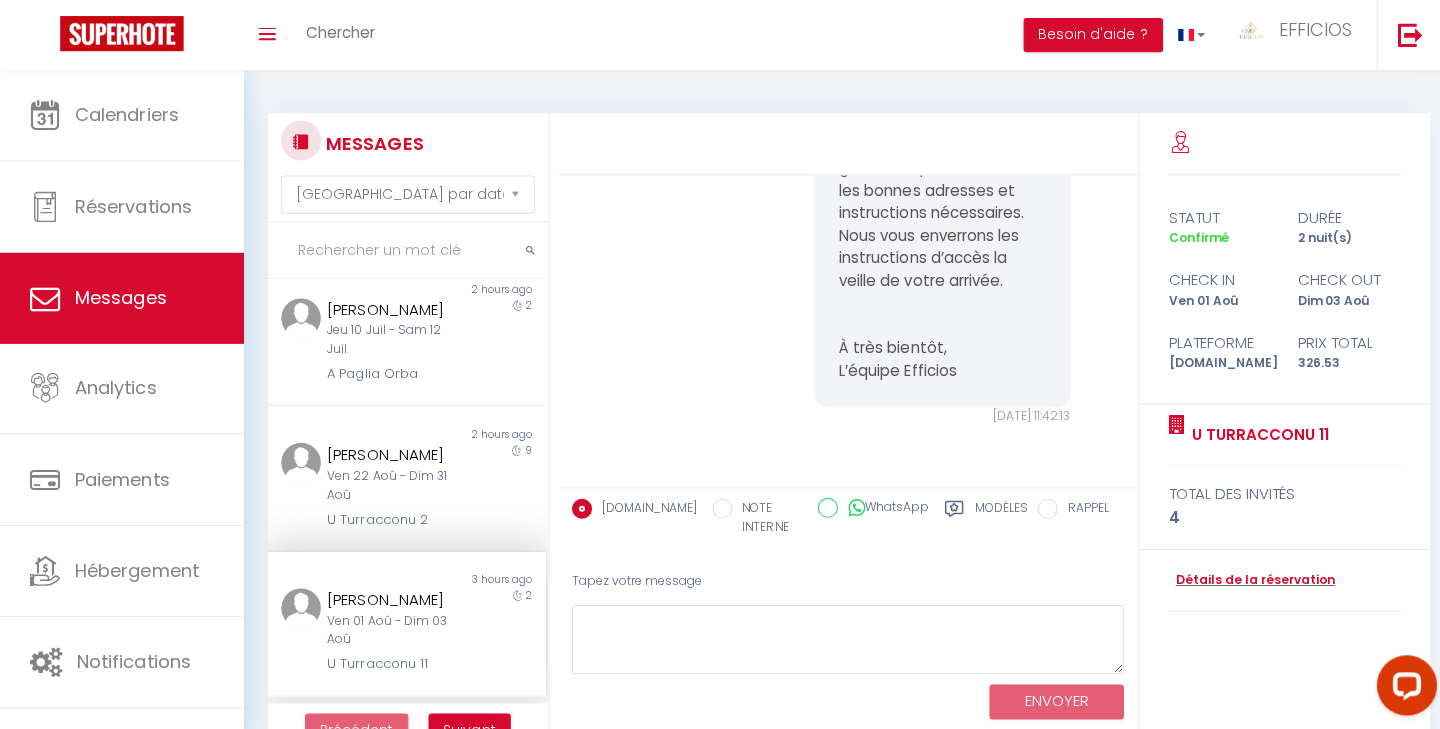 scroll, scrollTop: 1676, scrollLeft: 0, axis: vertical 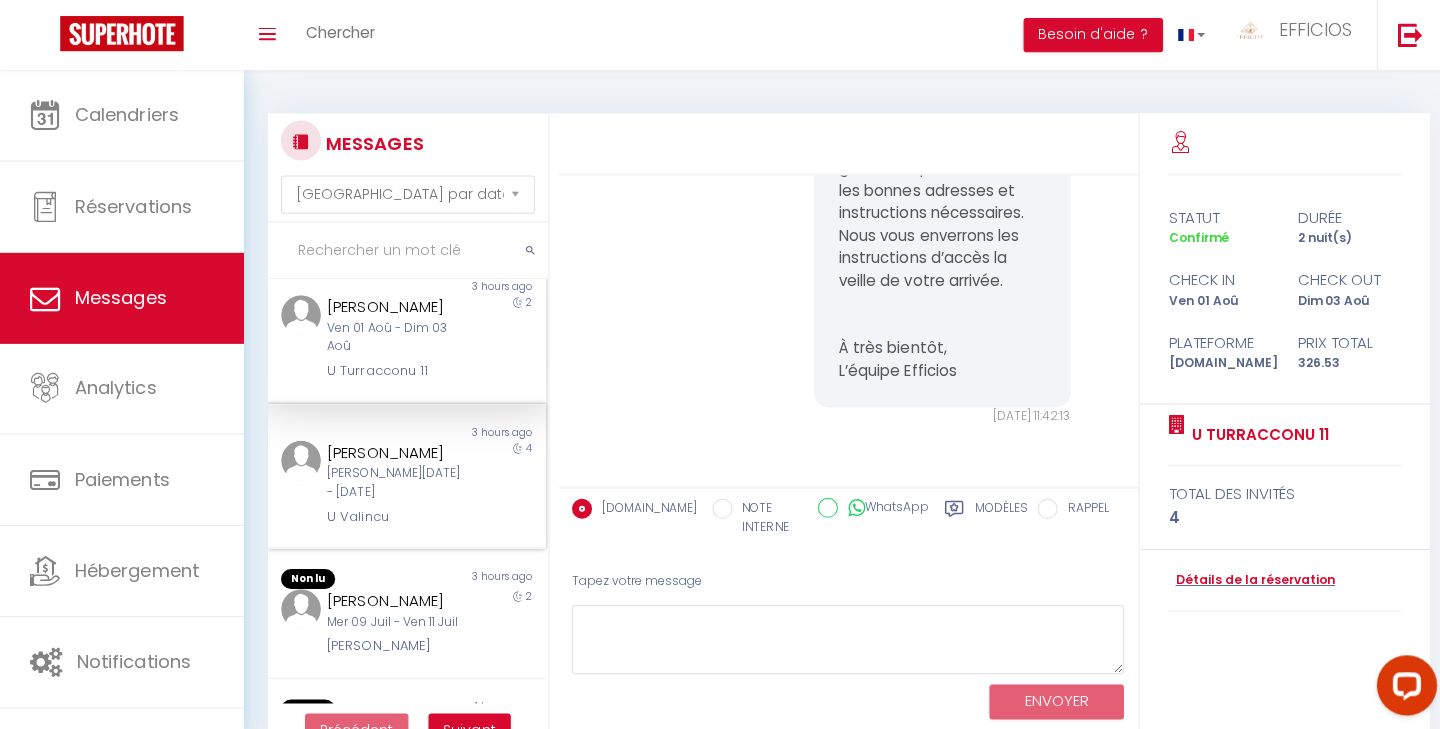 click on "[PERSON_NAME][DATE] - [DATE]" at bounding box center (393, 481) 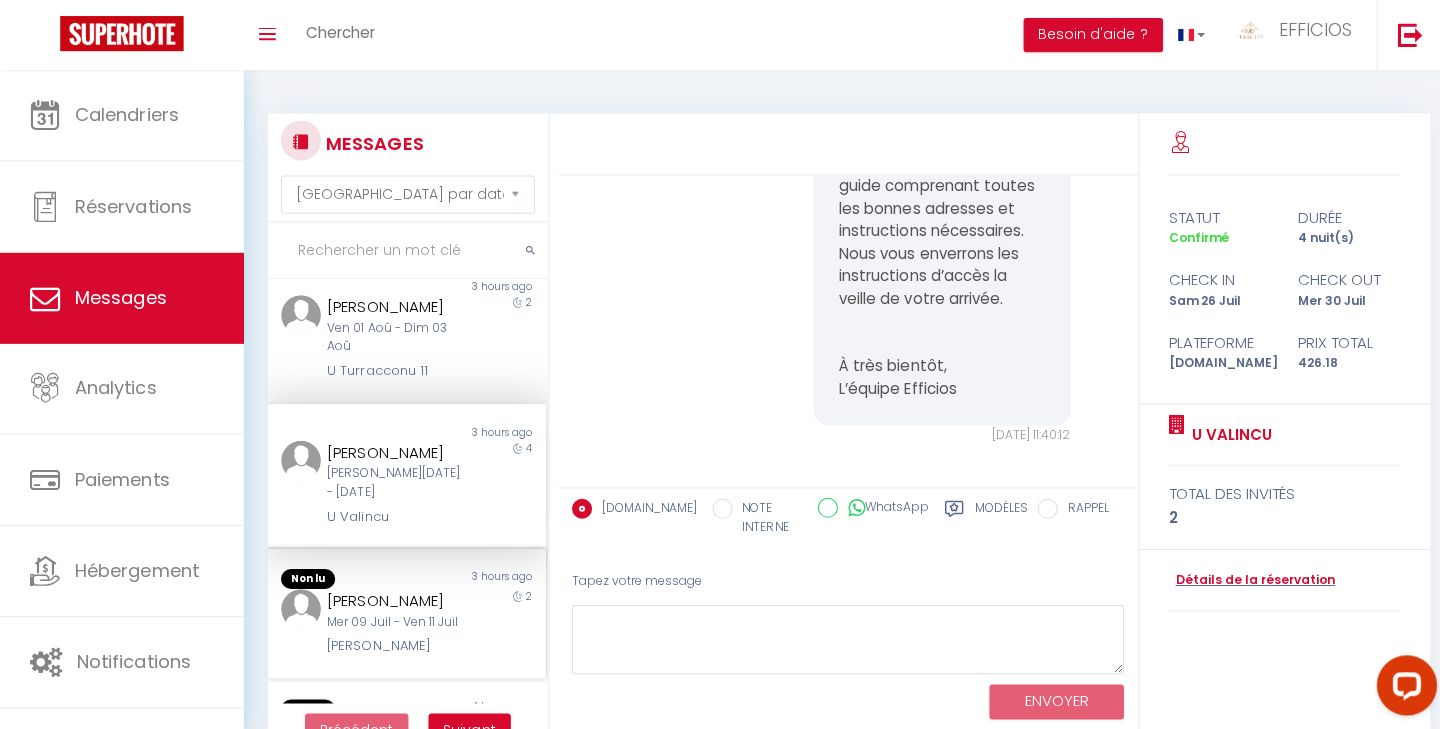 click on "[PERSON_NAME]" at bounding box center [393, 599] 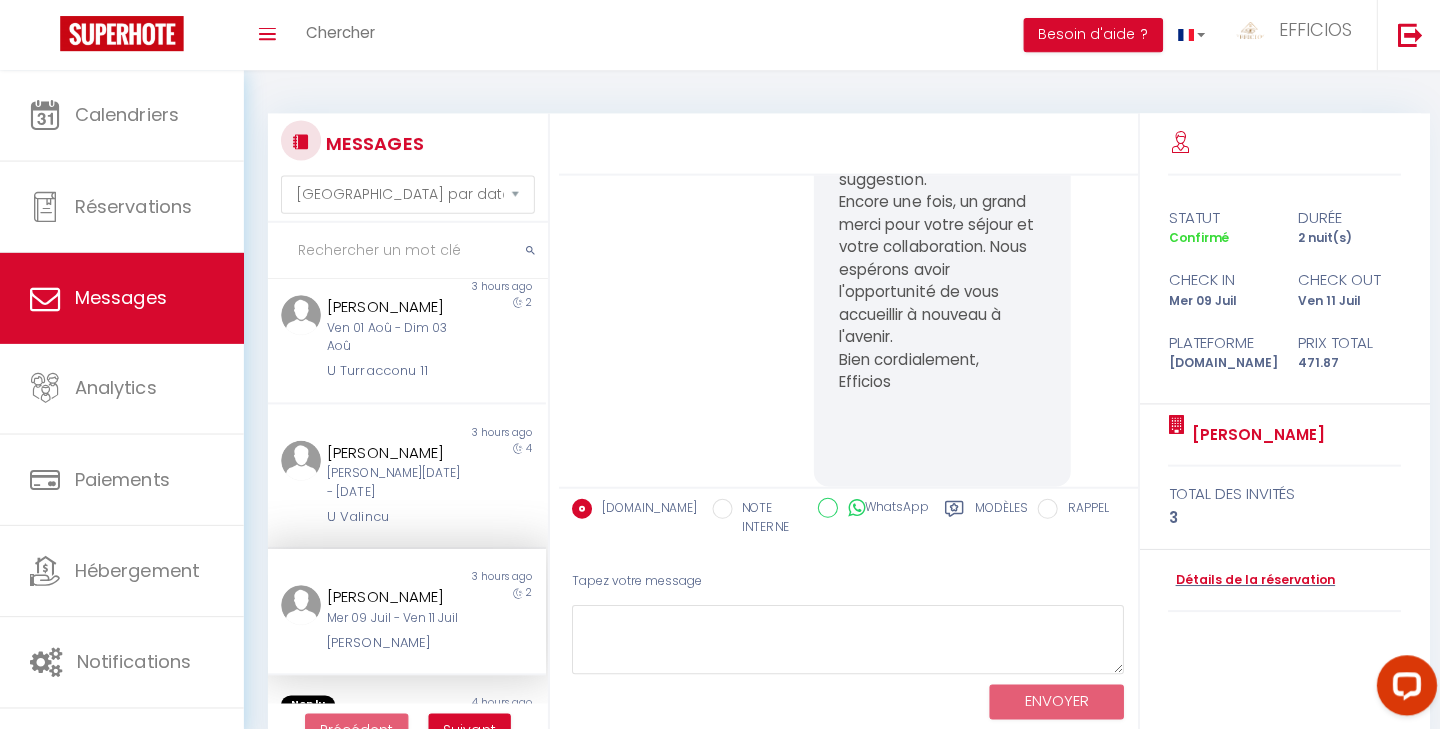 scroll, scrollTop: 7014, scrollLeft: 0, axis: vertical 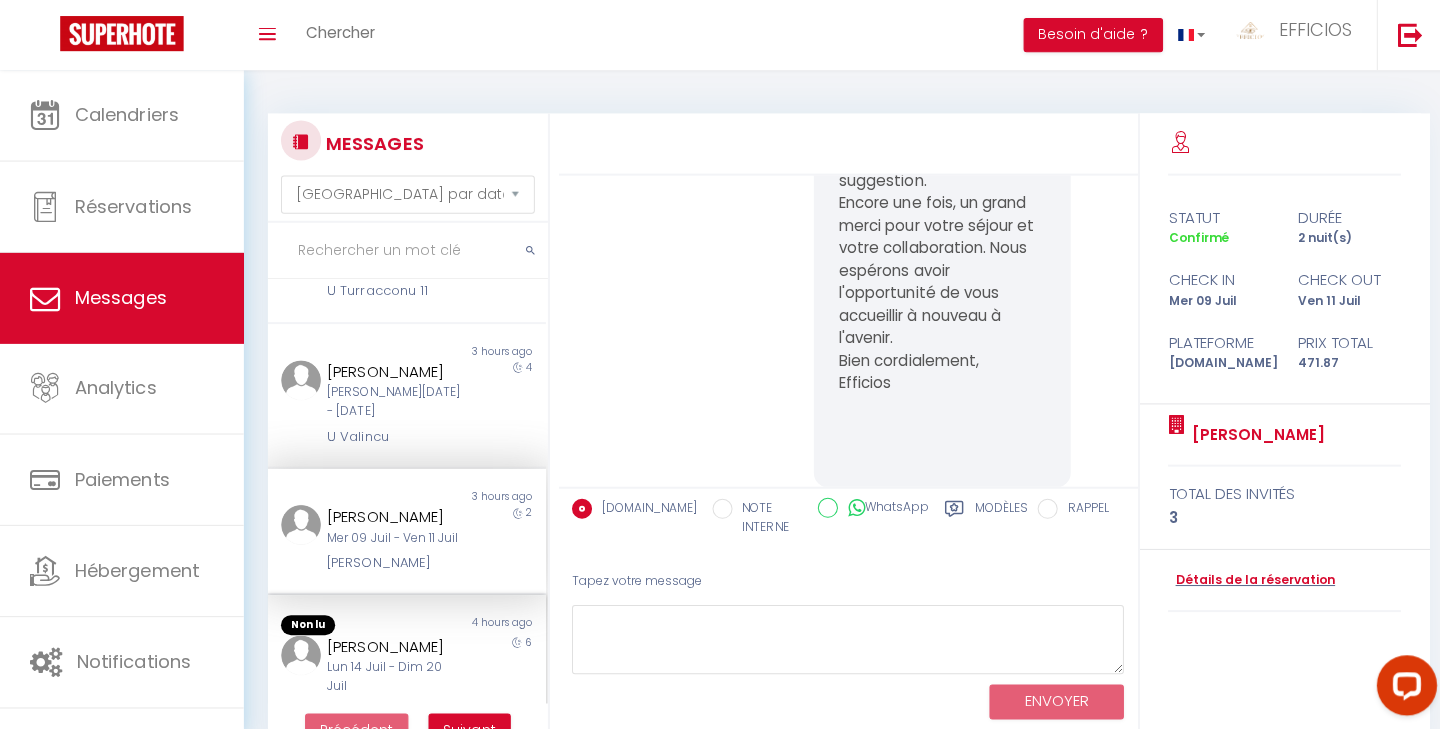 click on "[PERSON_NAME]" at bounding box center [393, 645] 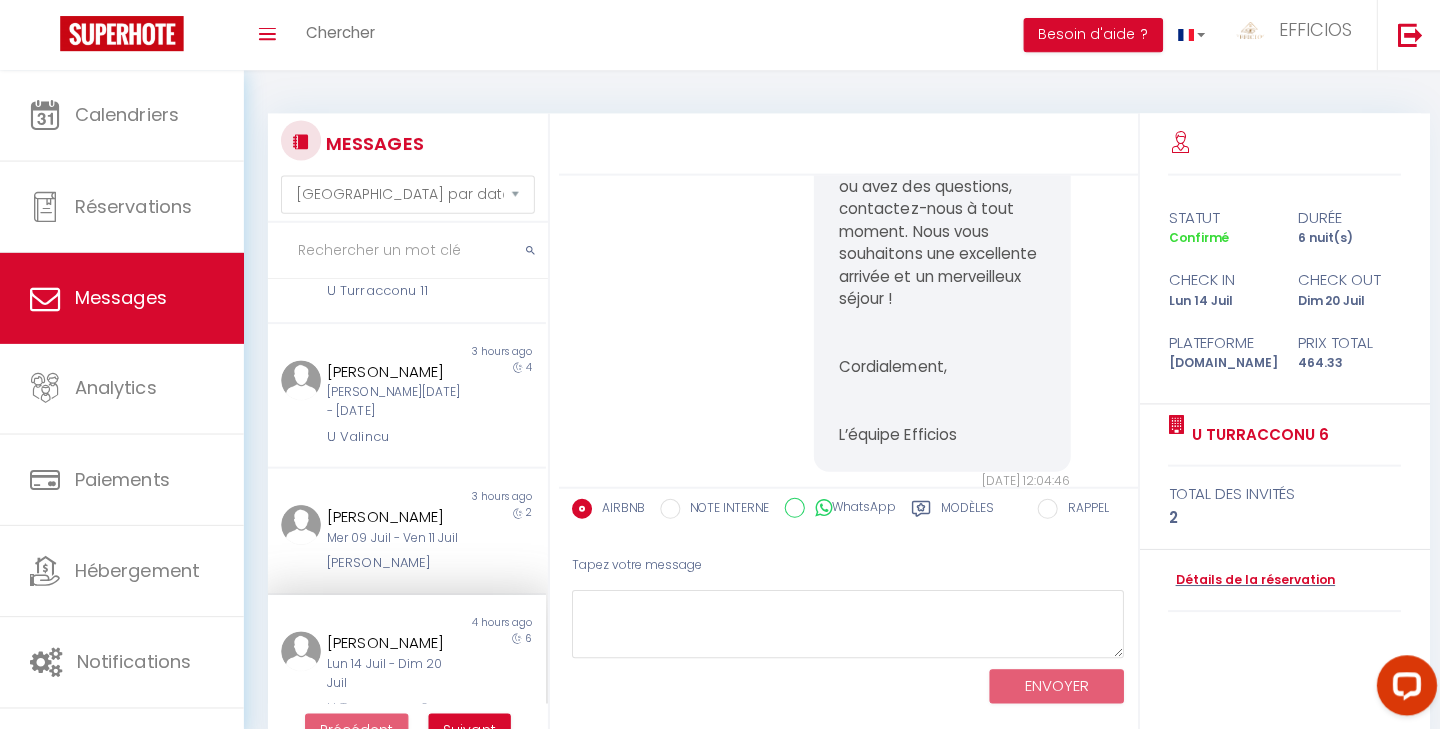 scroll, scrollTop: 953, scrollLeft: 0, axis: vertical 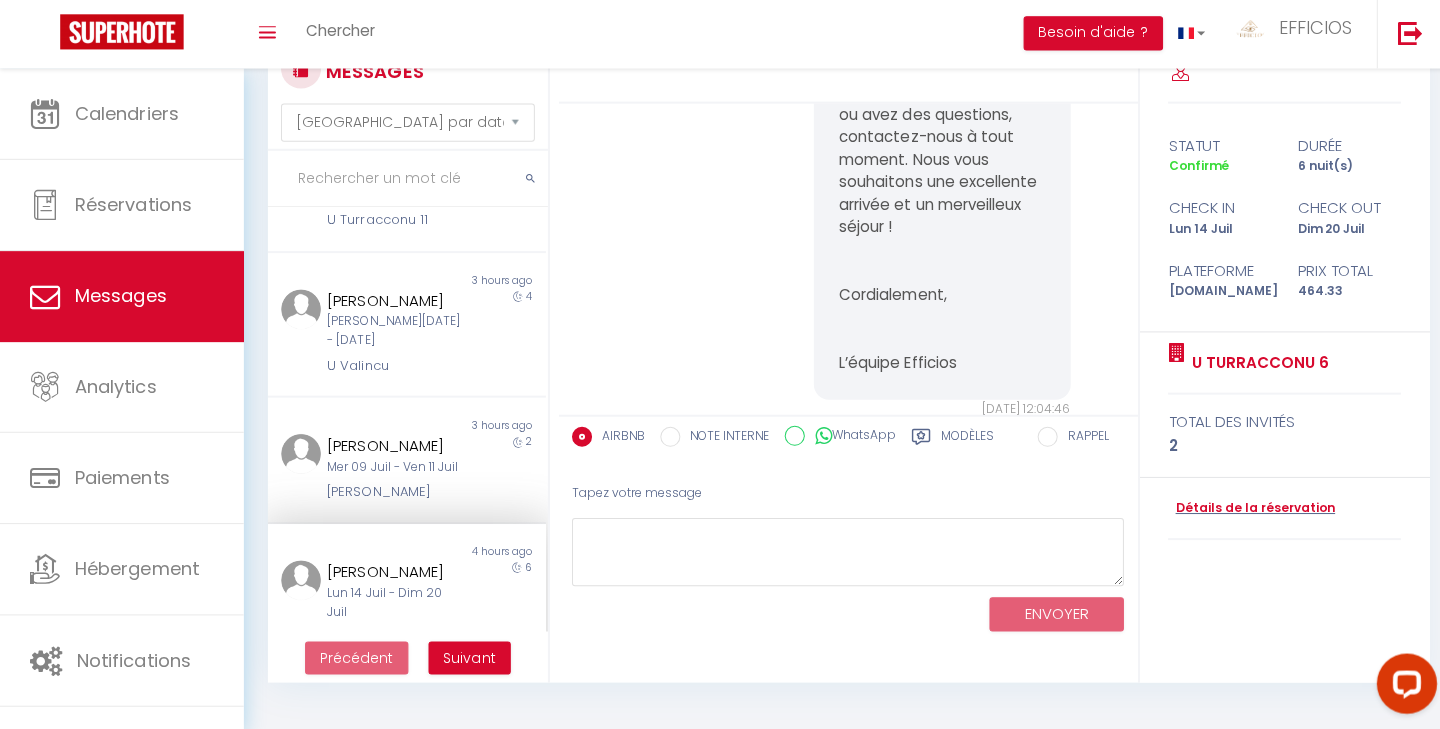 click on "Suivant" at bounding box center (468, 657) 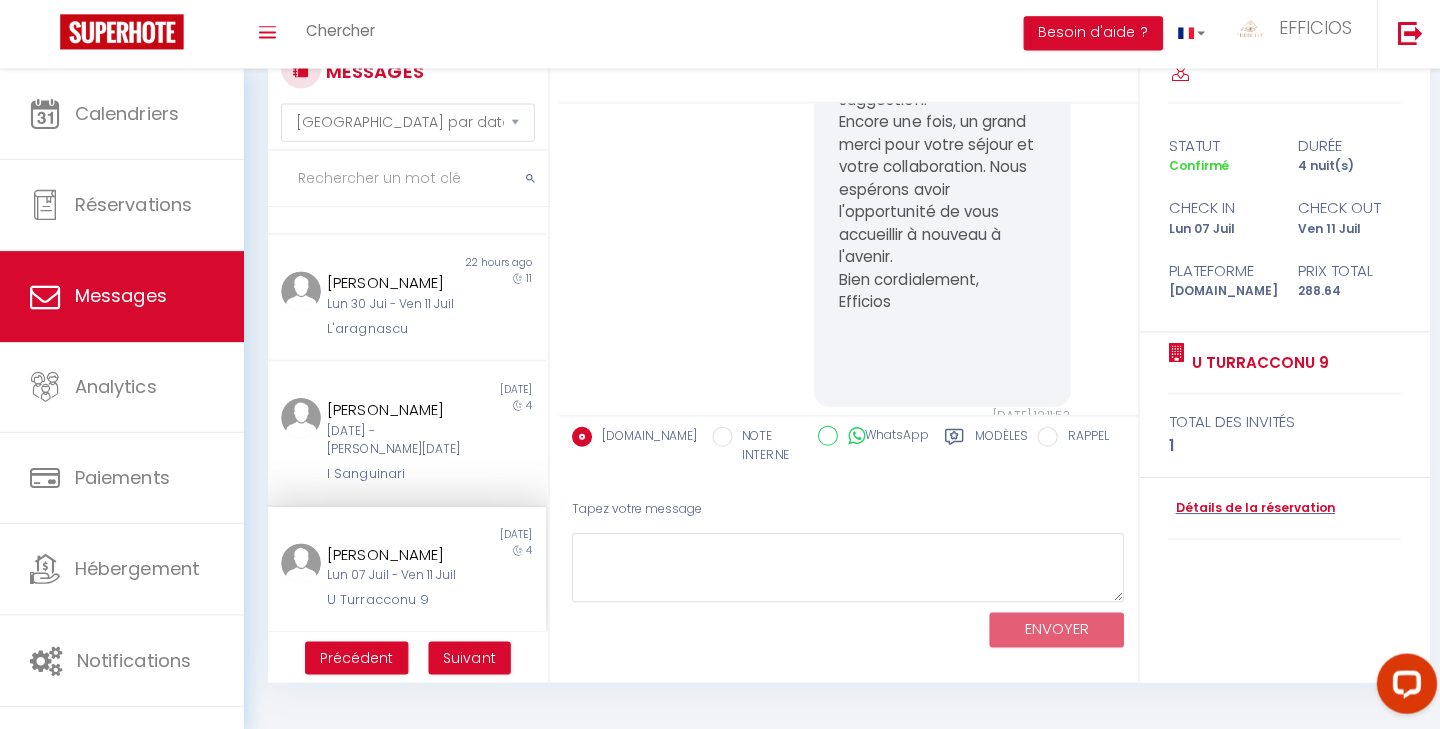 scroll, scrollTop: 5082, scrollLeft: 0, axis: vertical 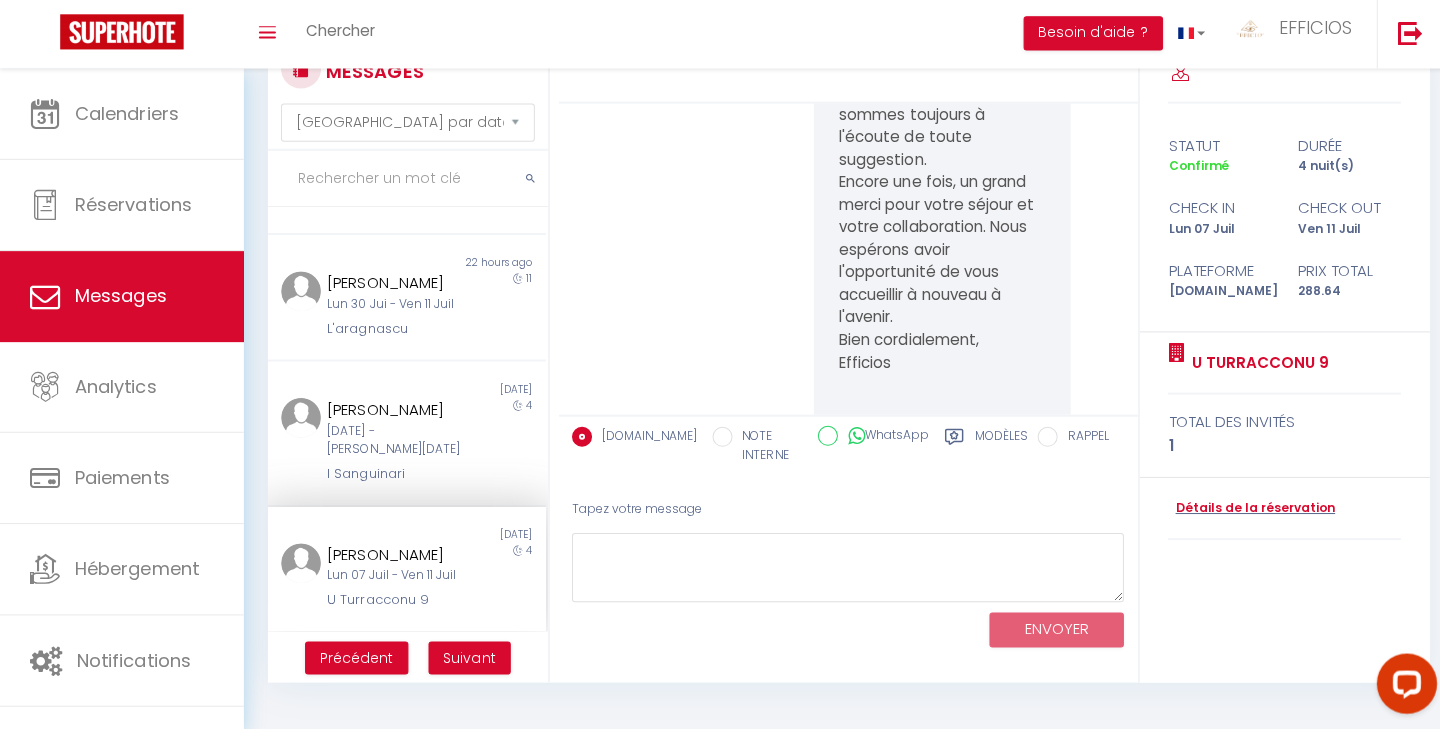 click on "Suivant" at bounding box center [468, 657] 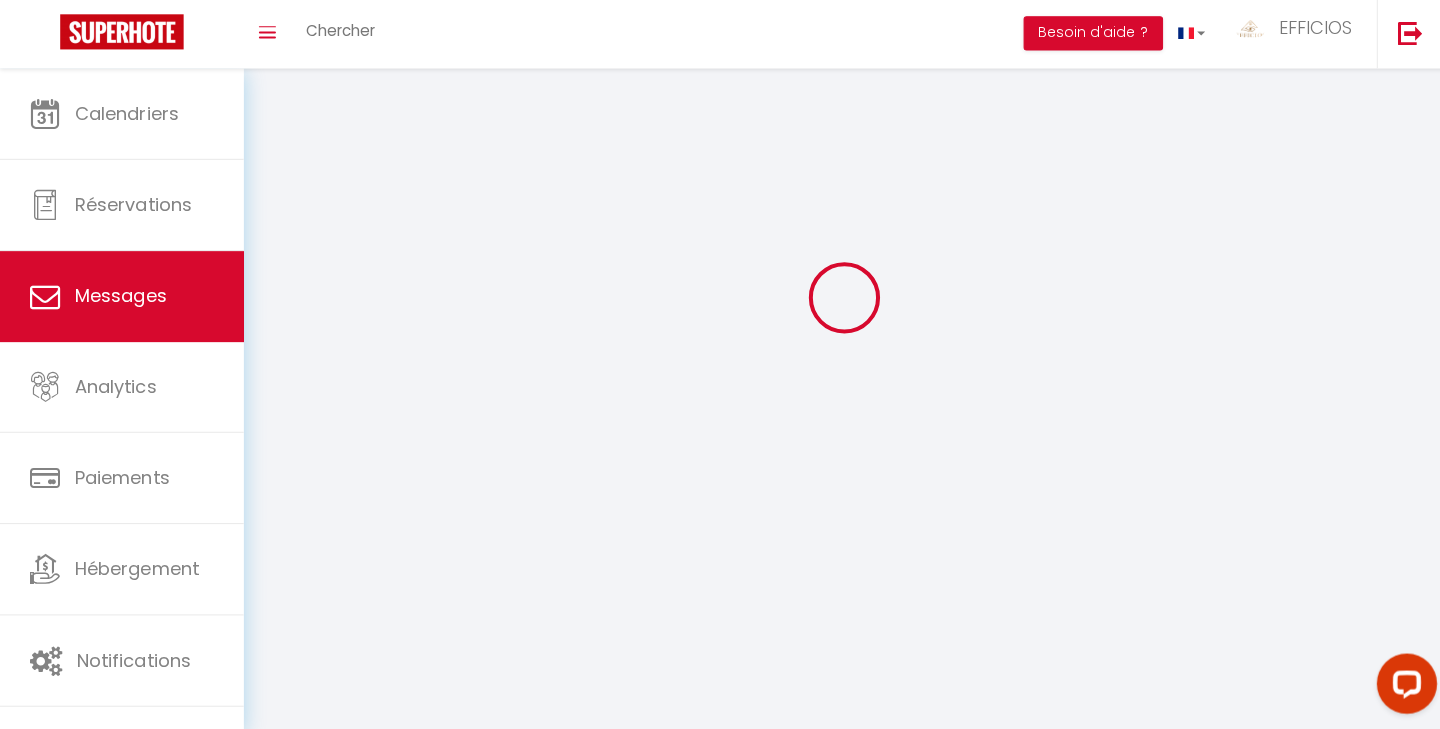 scroll, scrollTop: 2676, scrollLeft: 0, axis: vertical 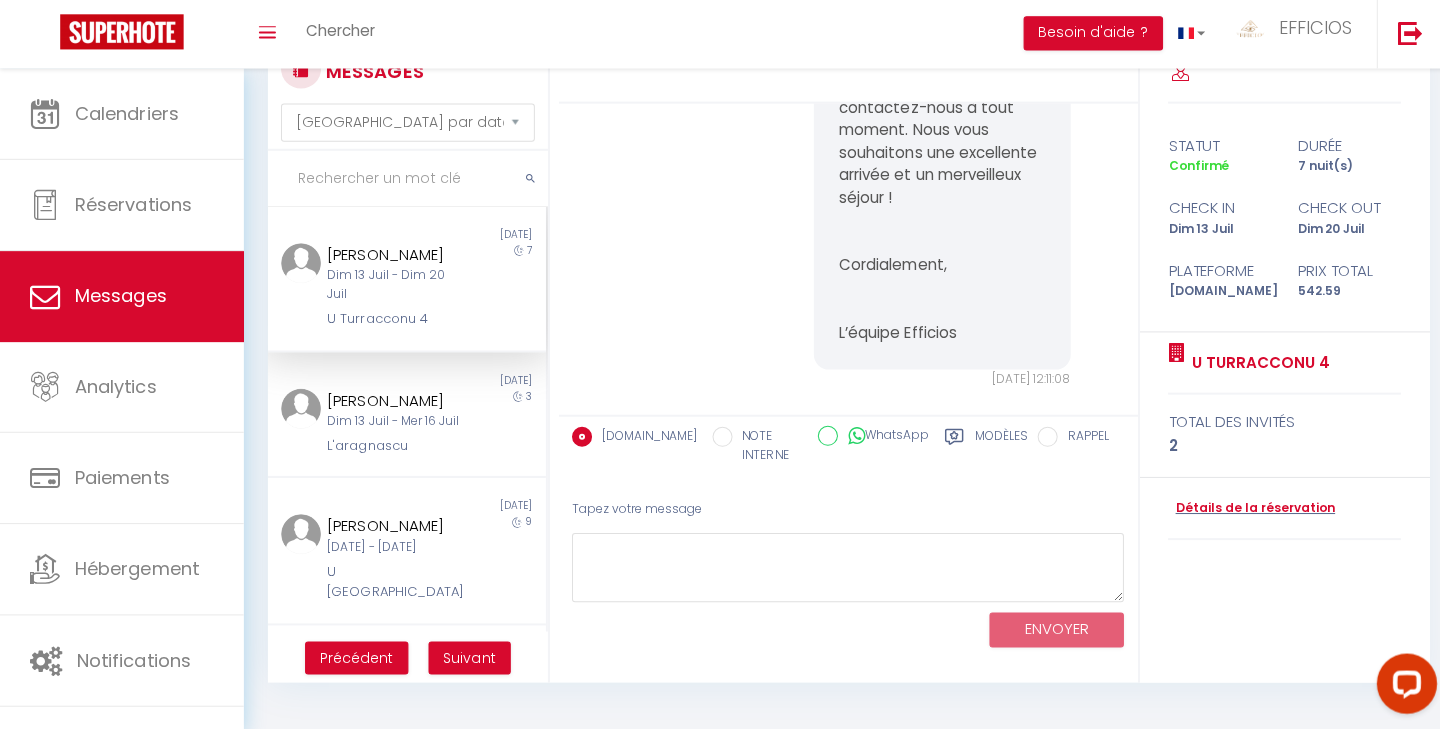 click on "Dim 13 Juil - Dim 20 Juil" at bounding box center (393, 286) 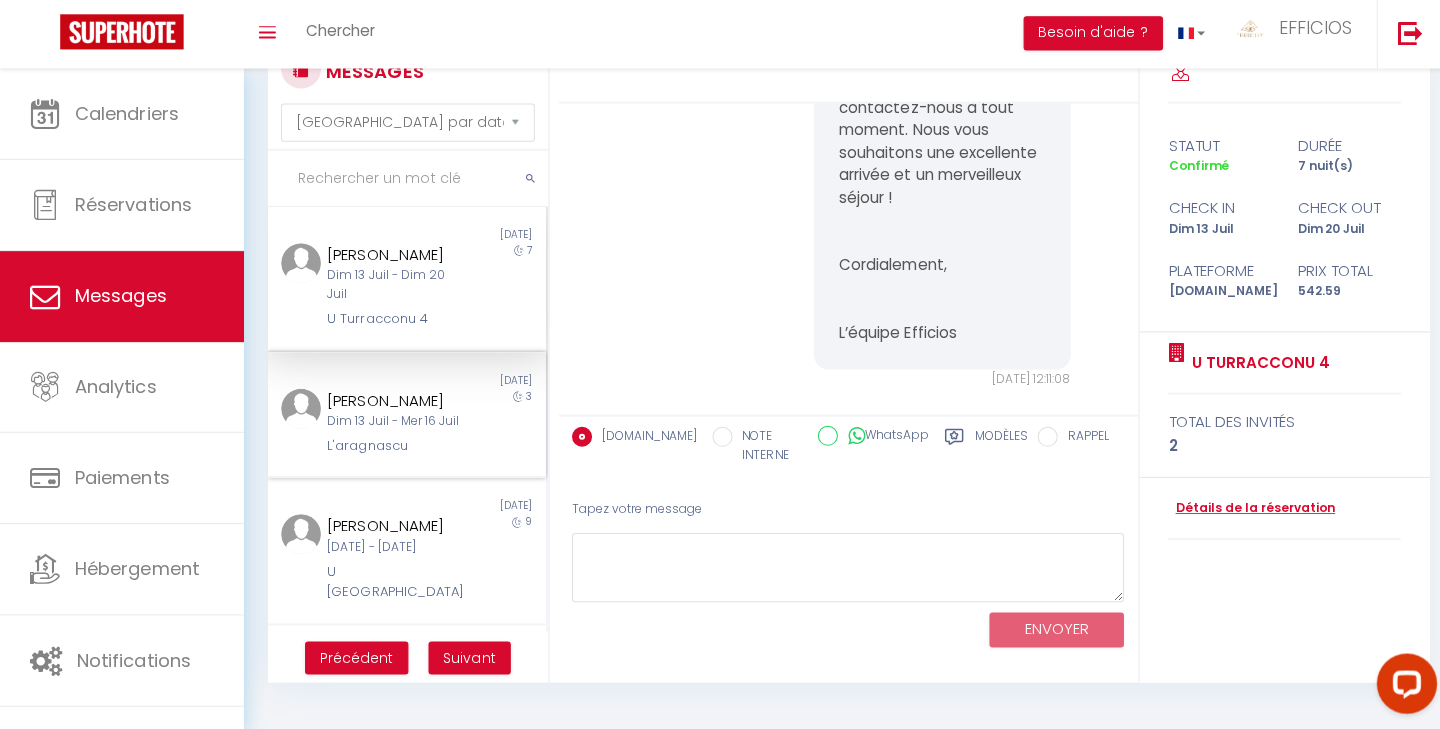click on "Dim 13 Juil - Mer 16 Juil" at bounding box center [393, 421] 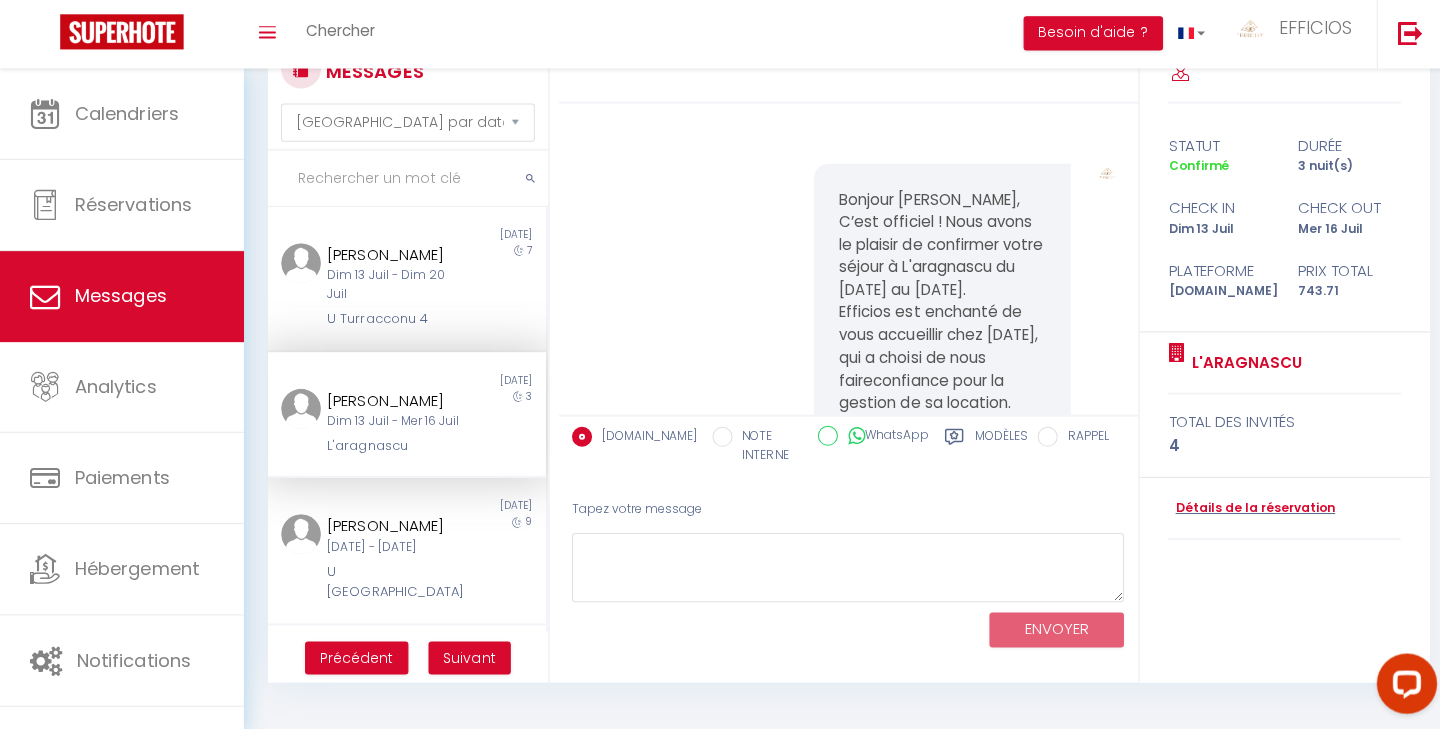 scroll, scrollTop: -10, scrollLeft: 0, axis: vertical 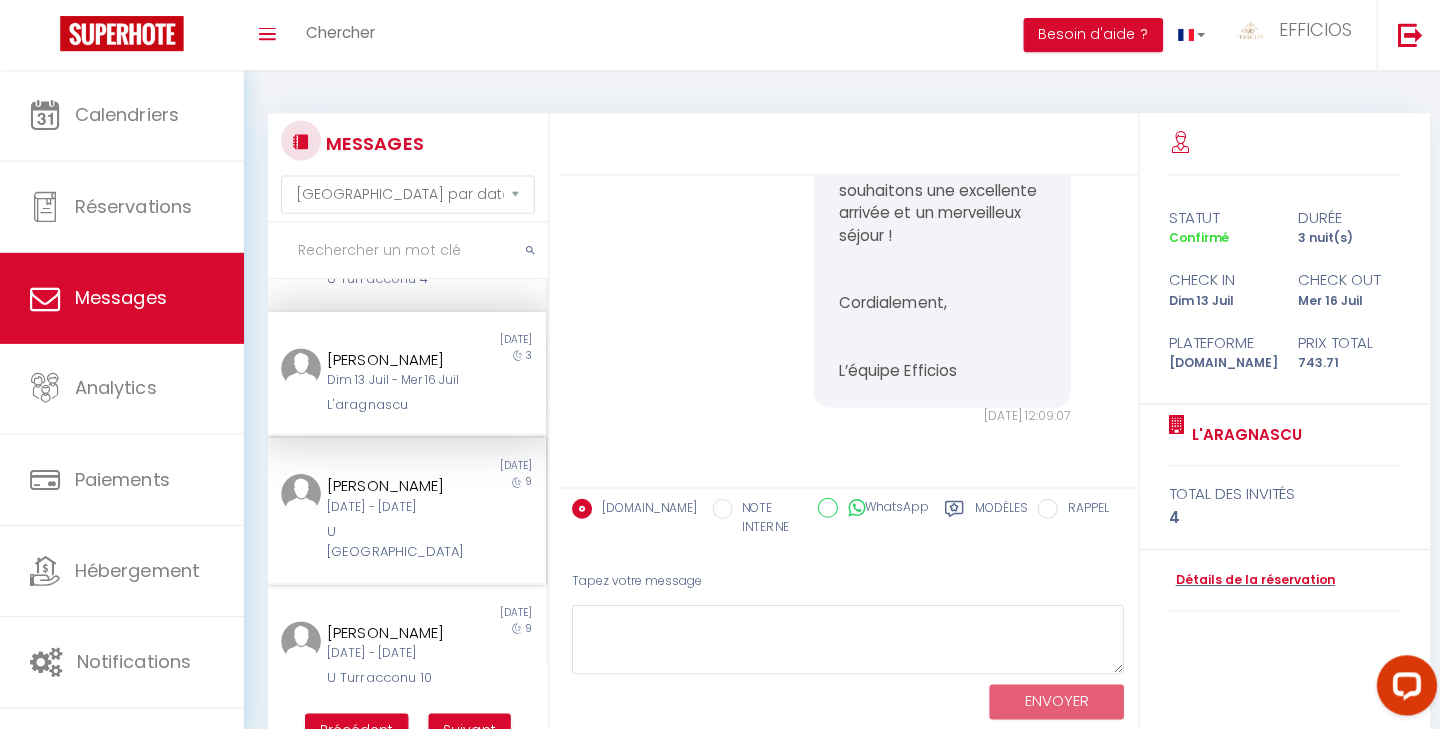 click on "[DATE]" at bounding box center (474, 464) 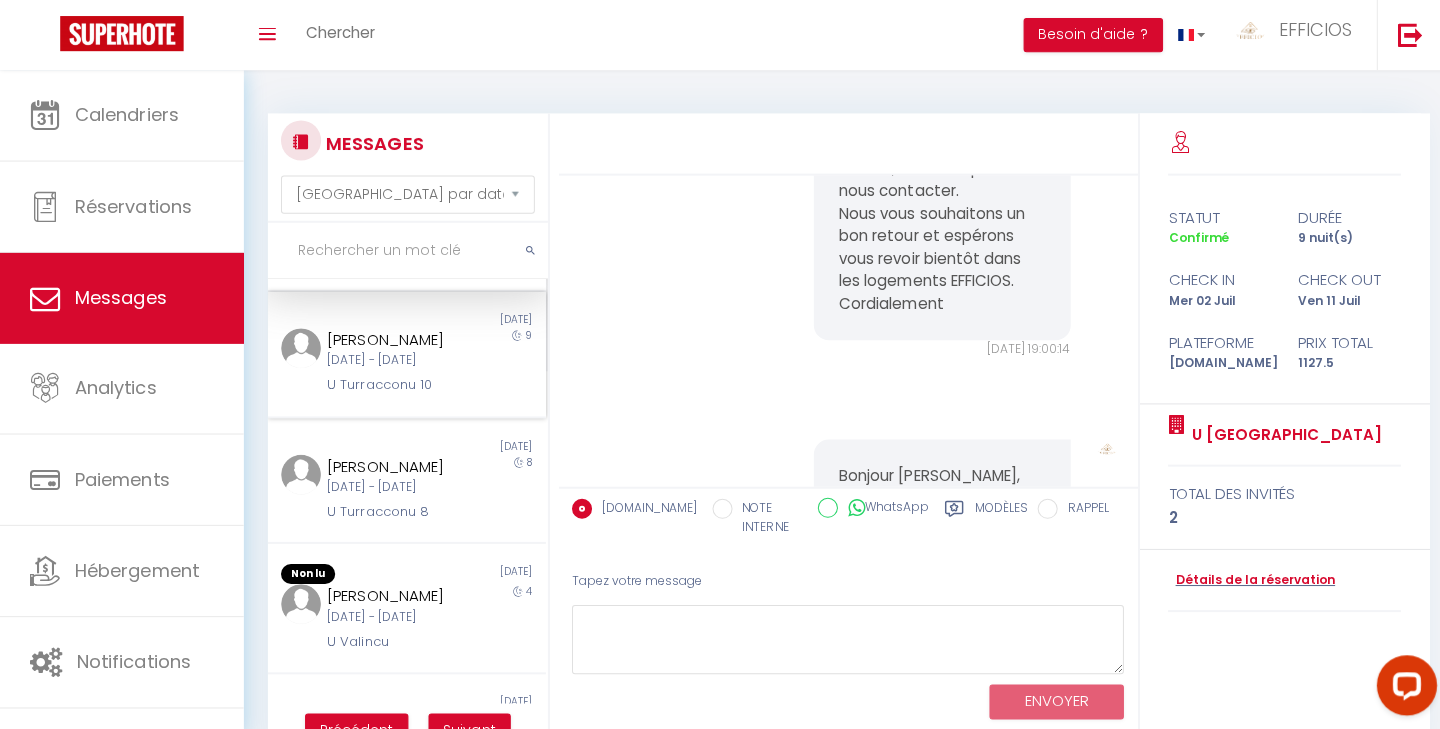 click on "[PERSON_NAME]   [DATE] - [DATE]   U Turracconu 10" at bounding box center [393, 361] 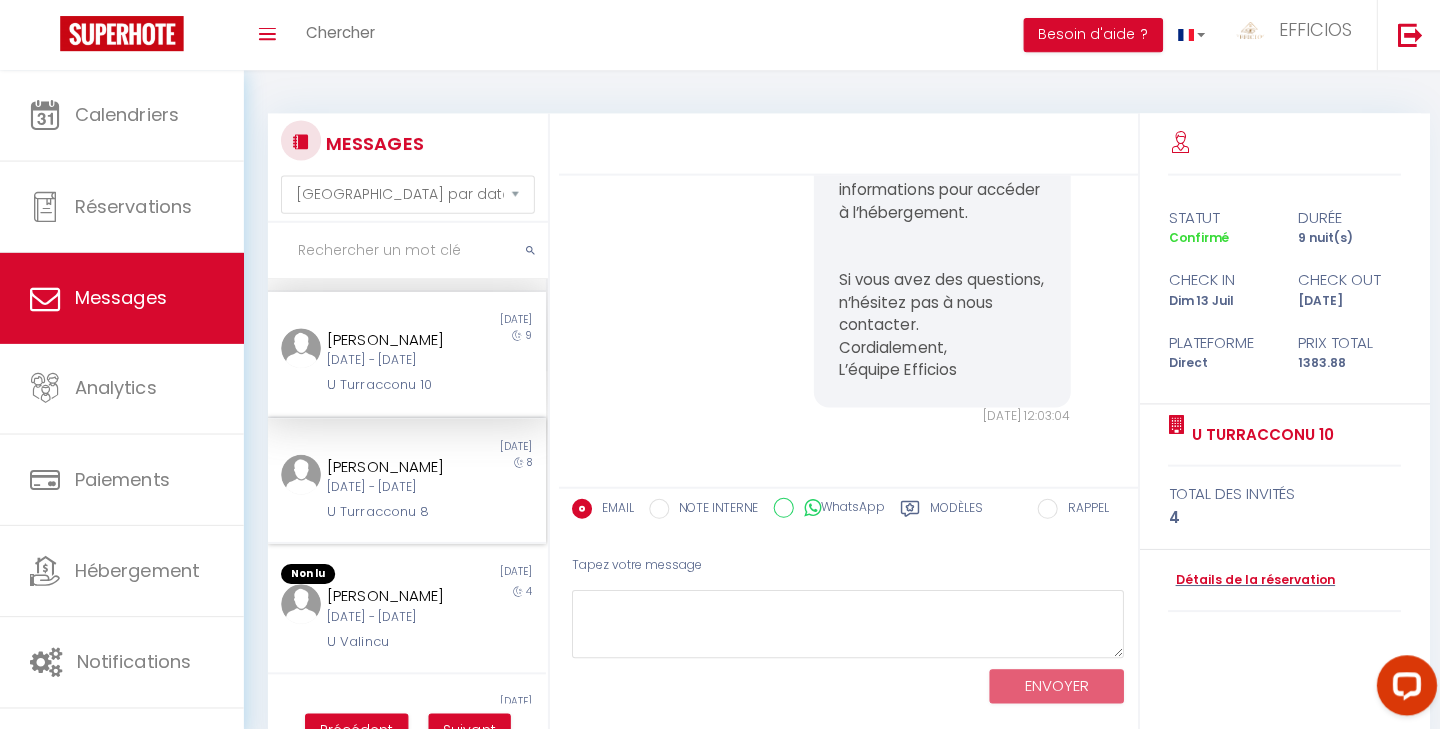 click on "[DATE] - [DATE]" at bounding box center [393, 485] 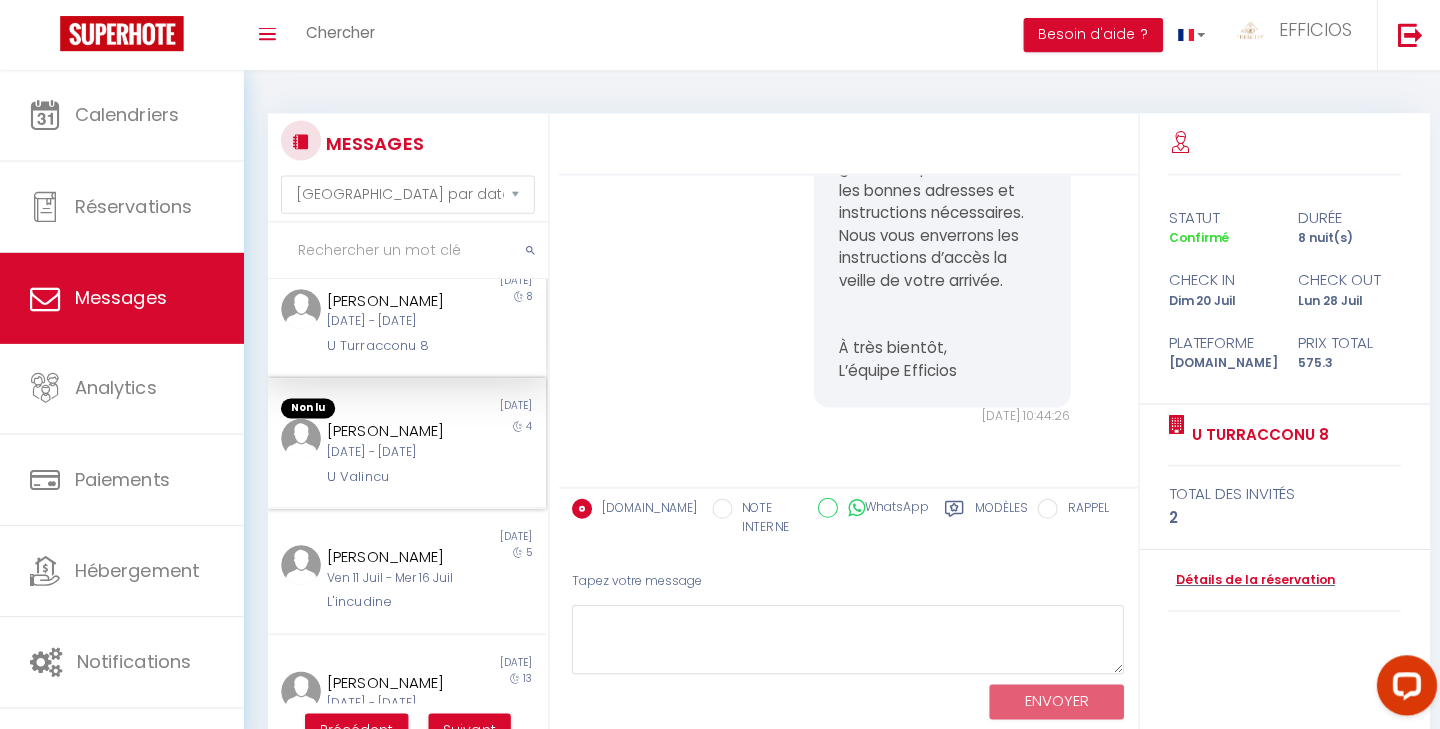click on "[PERSON_NAME]" at bounding box center (393, 429) 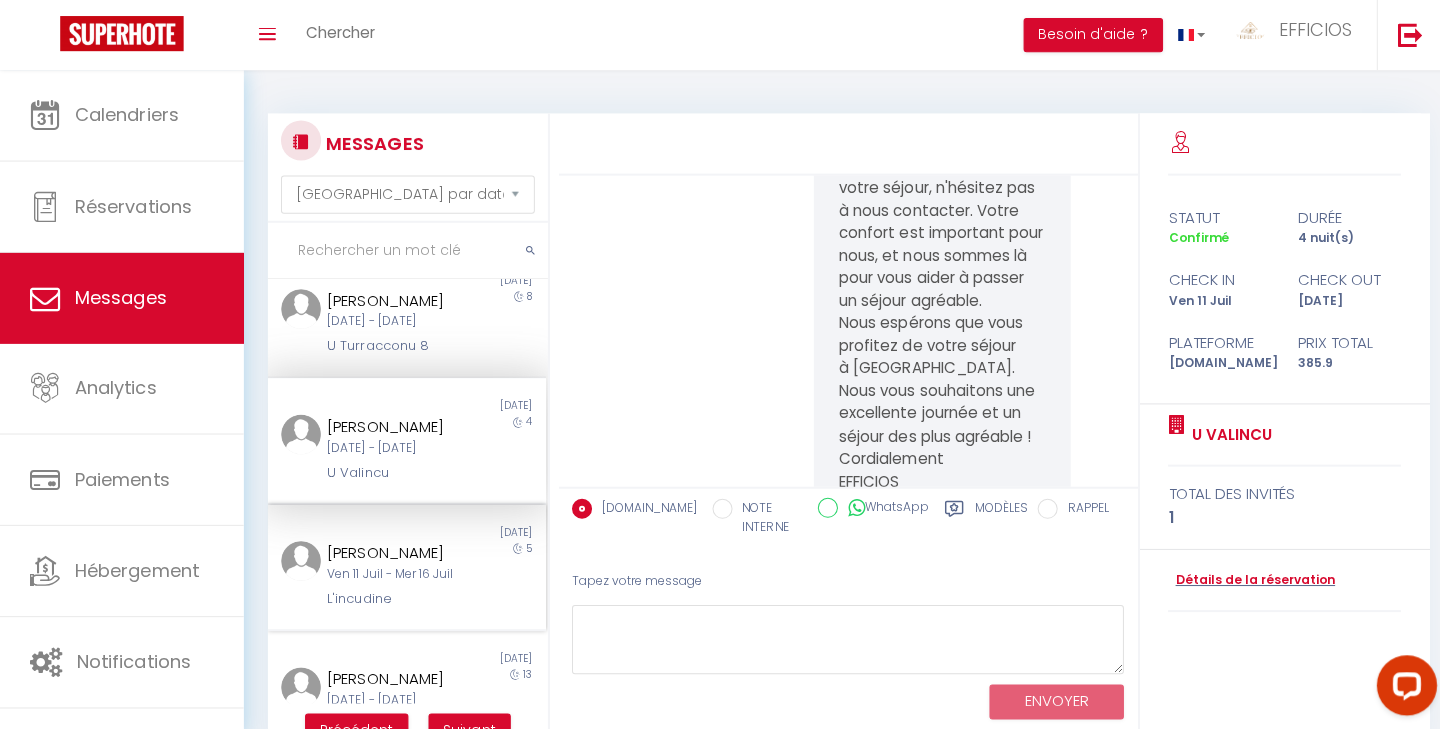 click on "Ven 11 Juil - Mer 16 Juil" at bounding box center (393, 572) 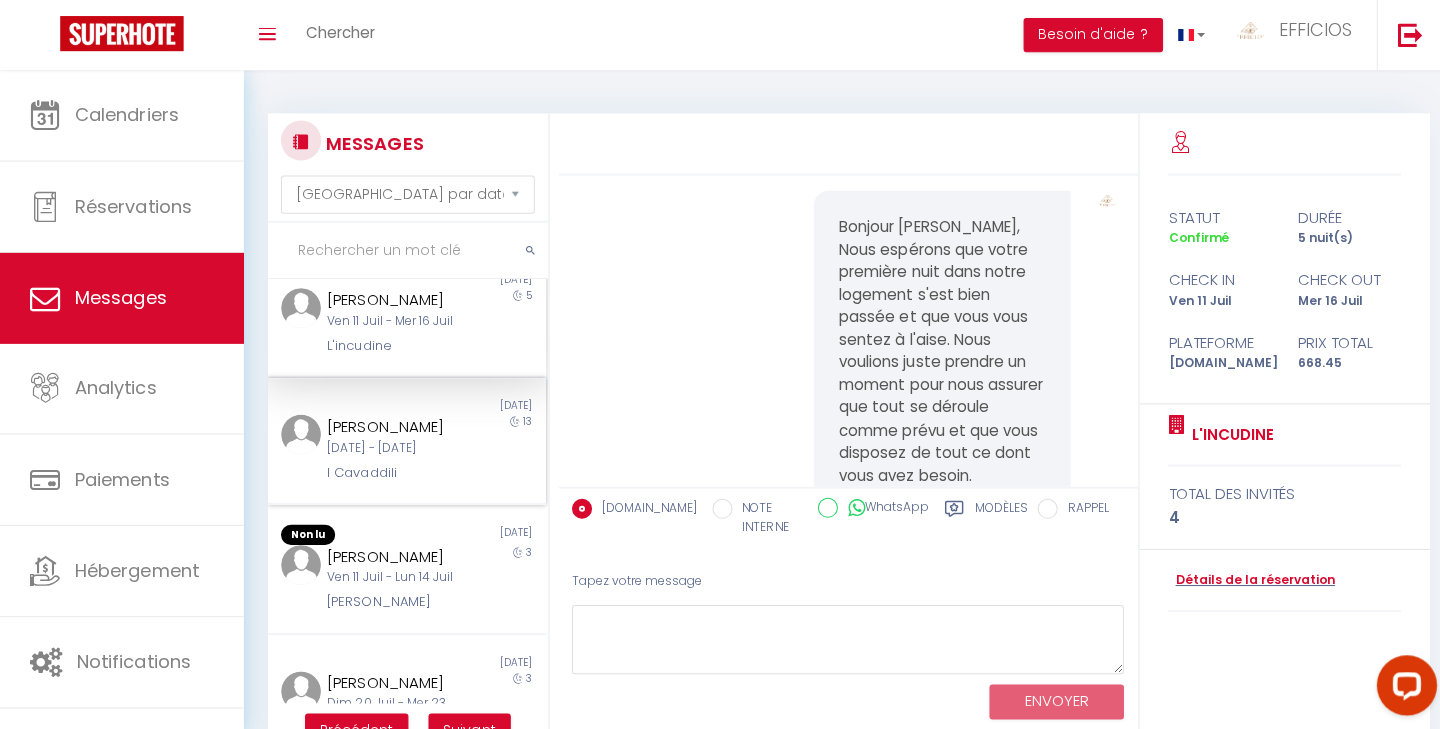 click on "I Cavaddili" at bounding box center (393, 471) 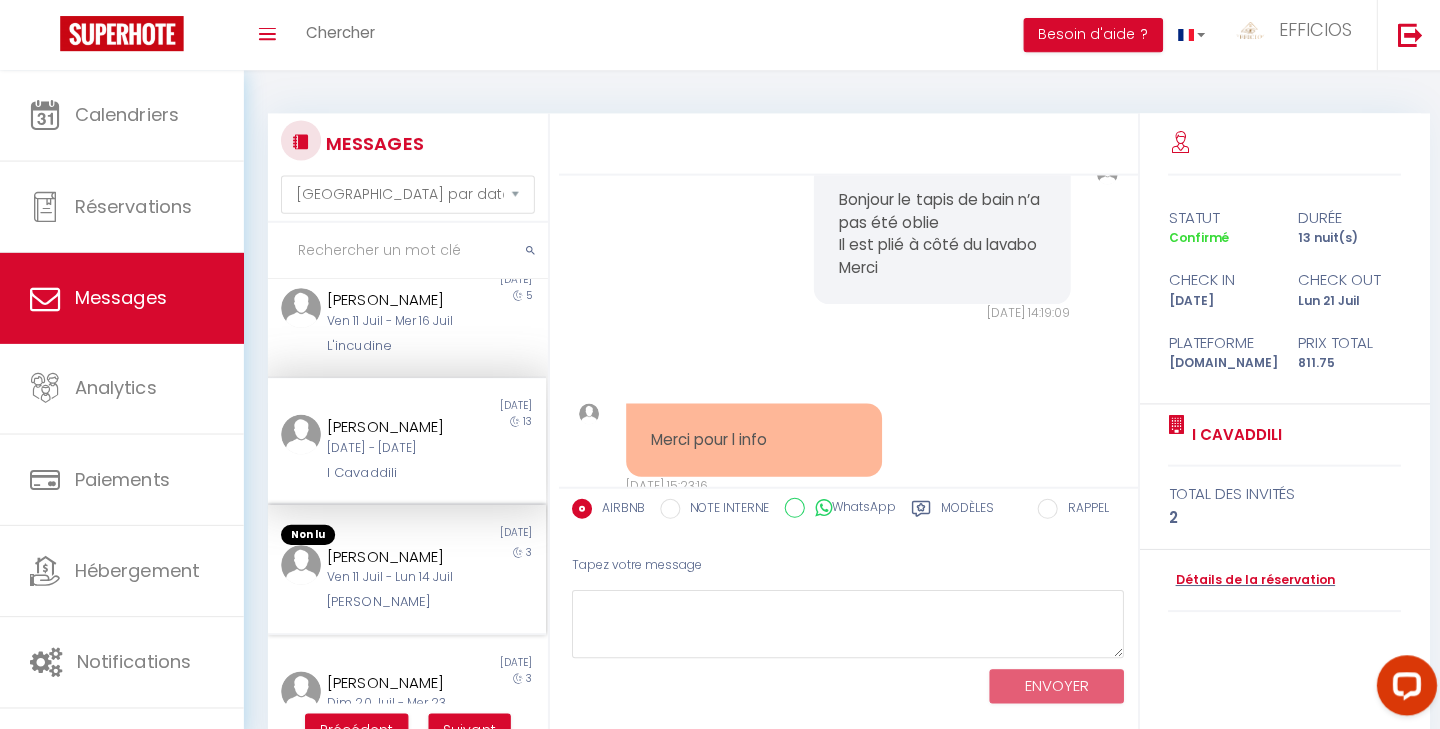 click on "[PERSON_NAME]   [DATE] - [DATE][PERSON_NAME]" at bounding box center [393, 577] 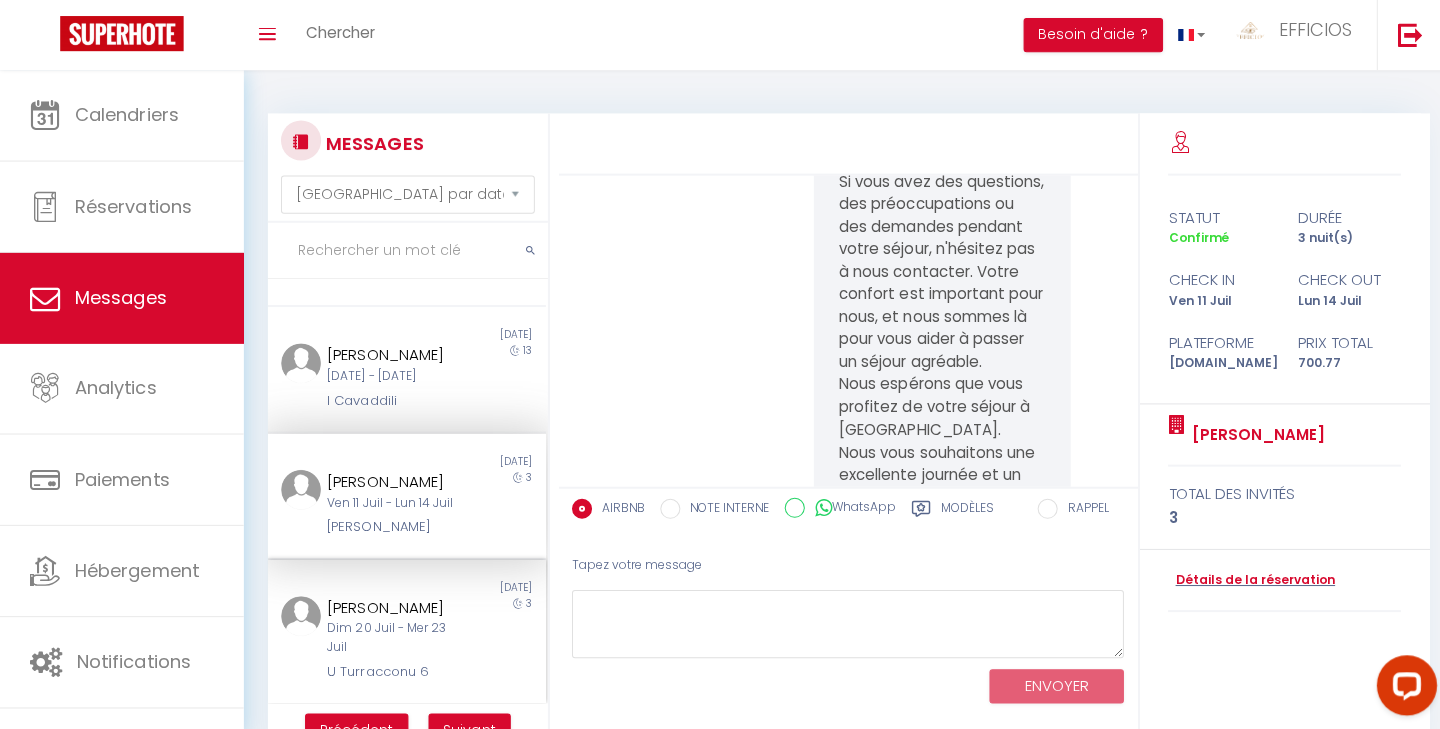 click on "Dim 20 Juil - Mer 23 Juil" at bounding box center [393, 636] 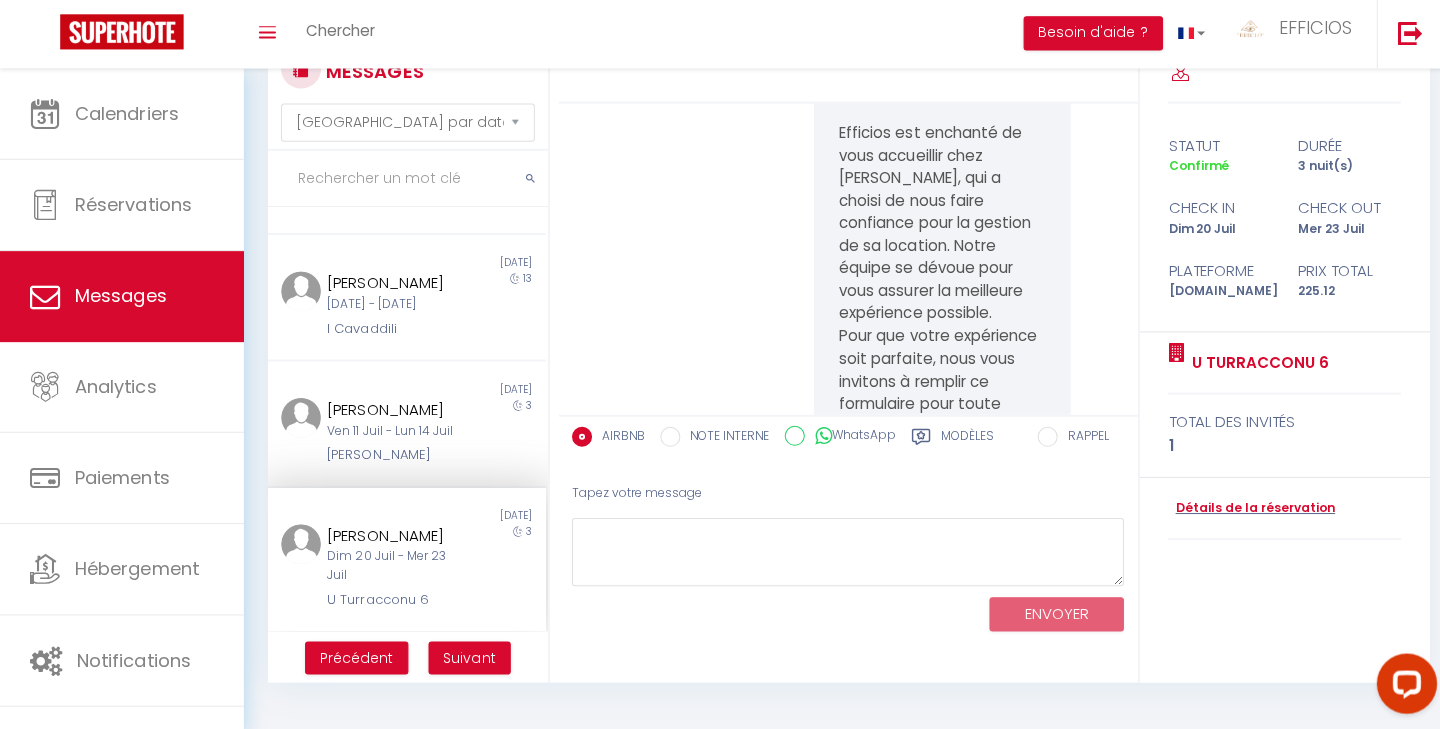 click on "Suivant" at bounding box center [468, 657] 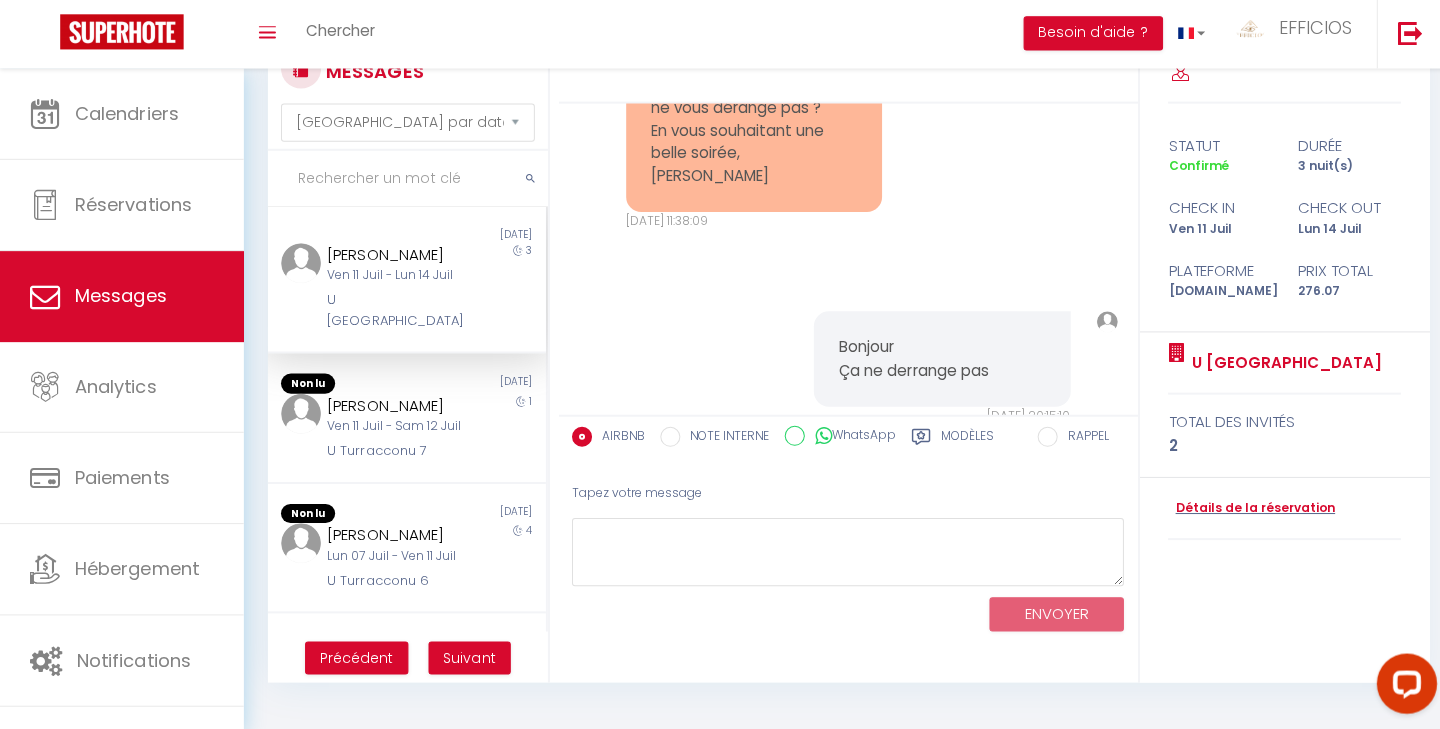 scroll, scrollTop: -2, scrollLeft: 0, axis: vertical 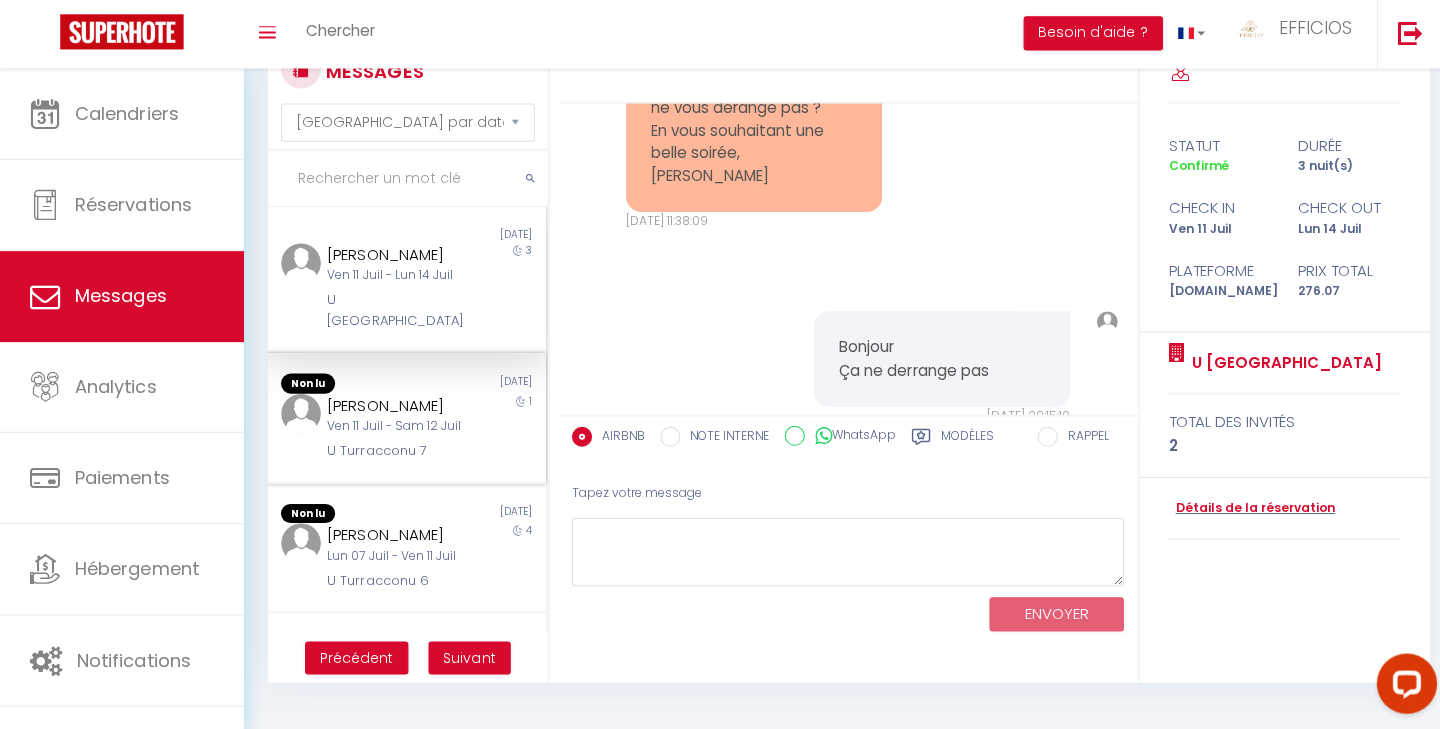 click on "Ven 11 Juil - Sam 12 Juil" at bounding box center [393, 426] 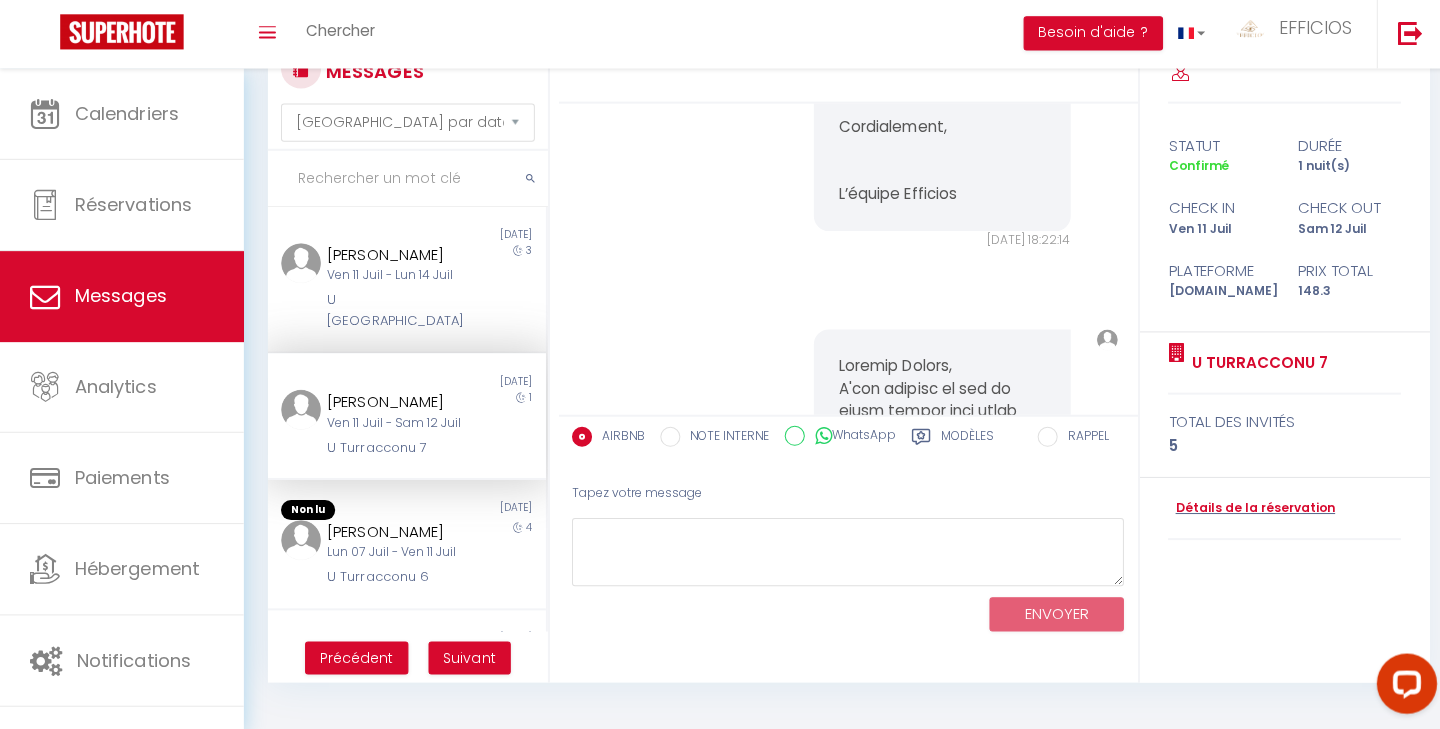 scroll, scrollTop: 3228, scrollLeft: 0, axis: vertical 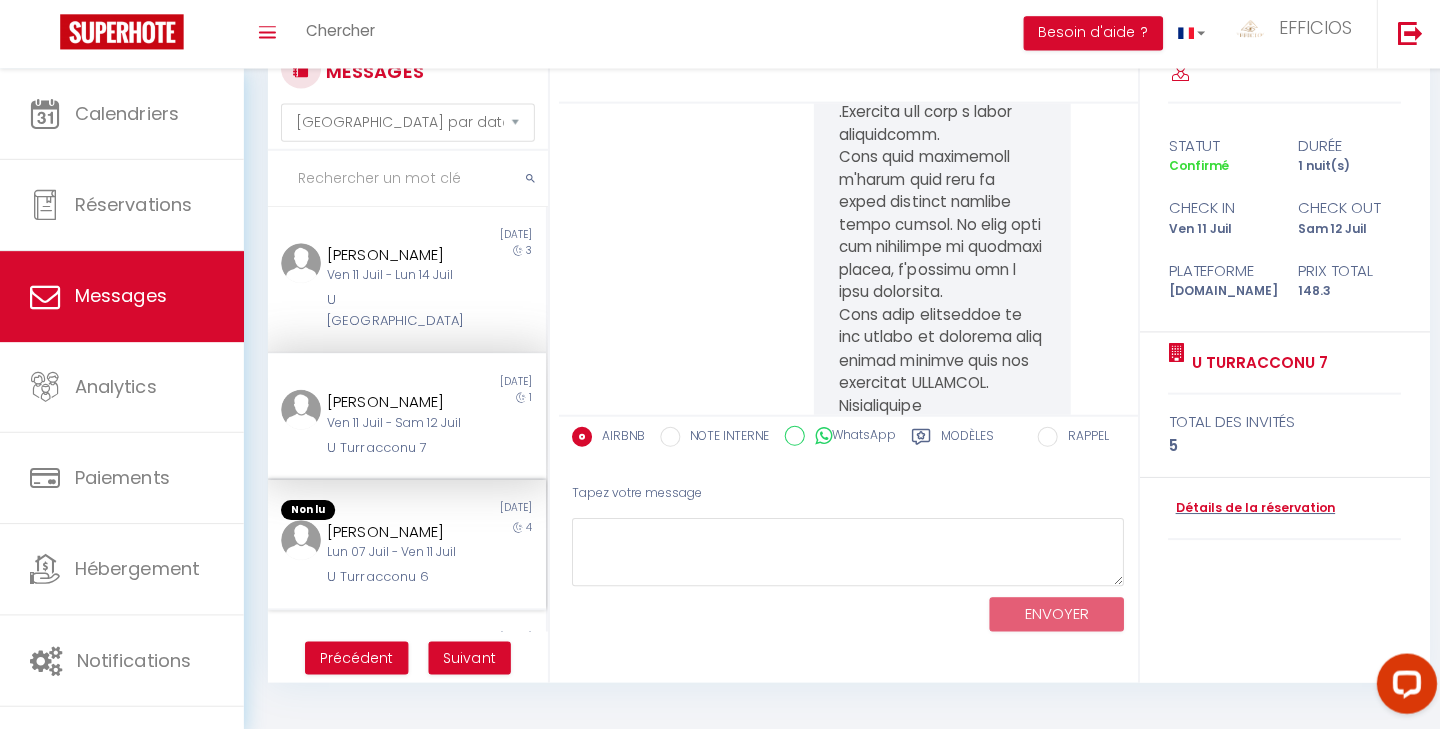 click on "[PERSON_NAME]" at bounding box center [393, 532] 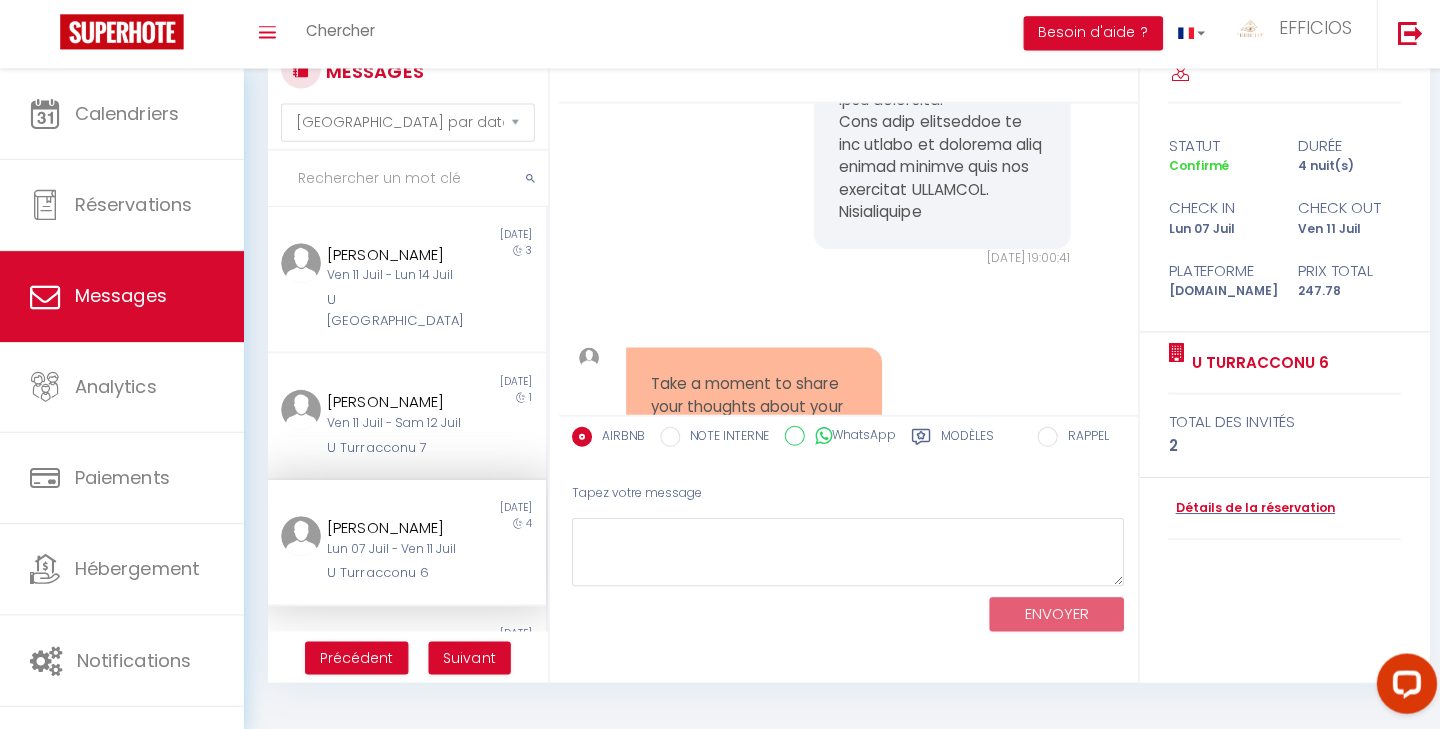 scroll, scrollTop: 5988, scrollLeft: 0, axis: vertical 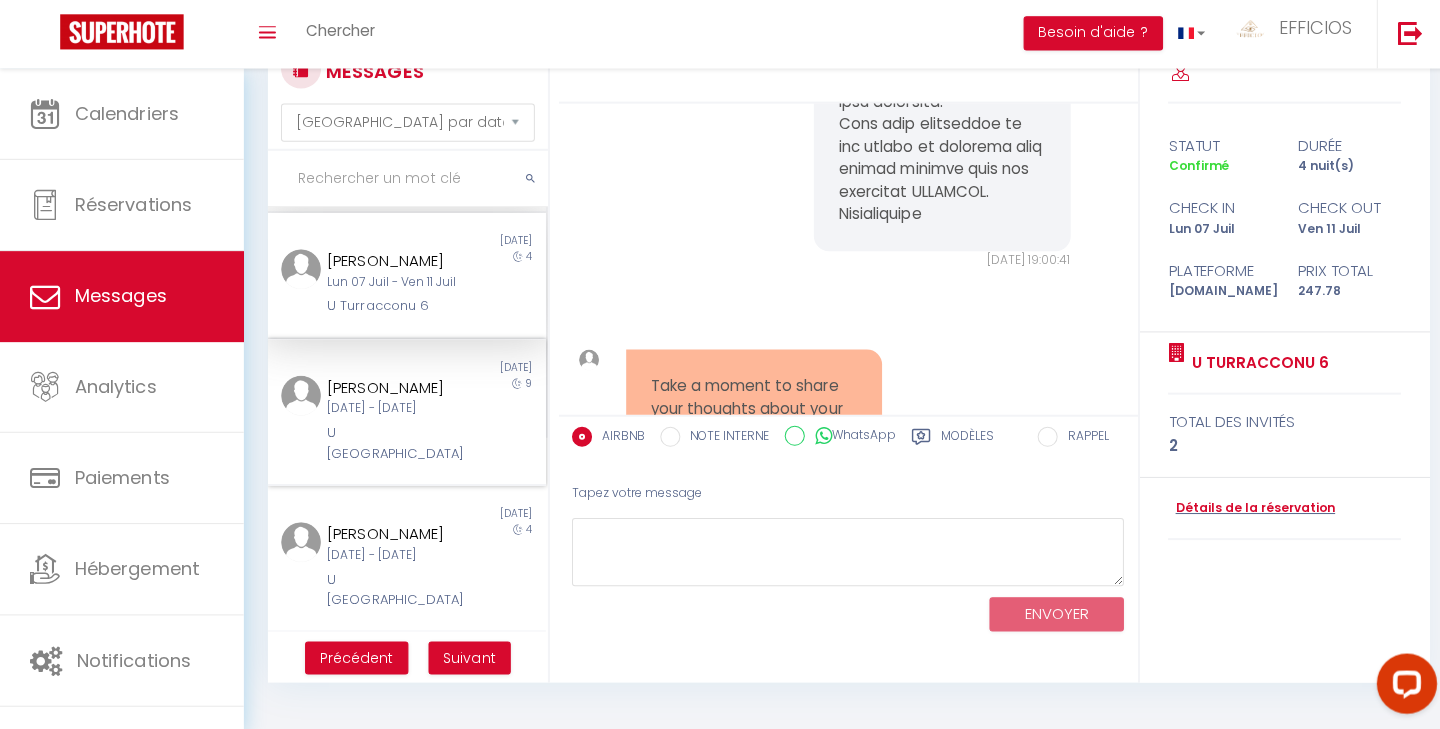 click on "[DATE] - [DATE]" at bounding box center [393, 408] 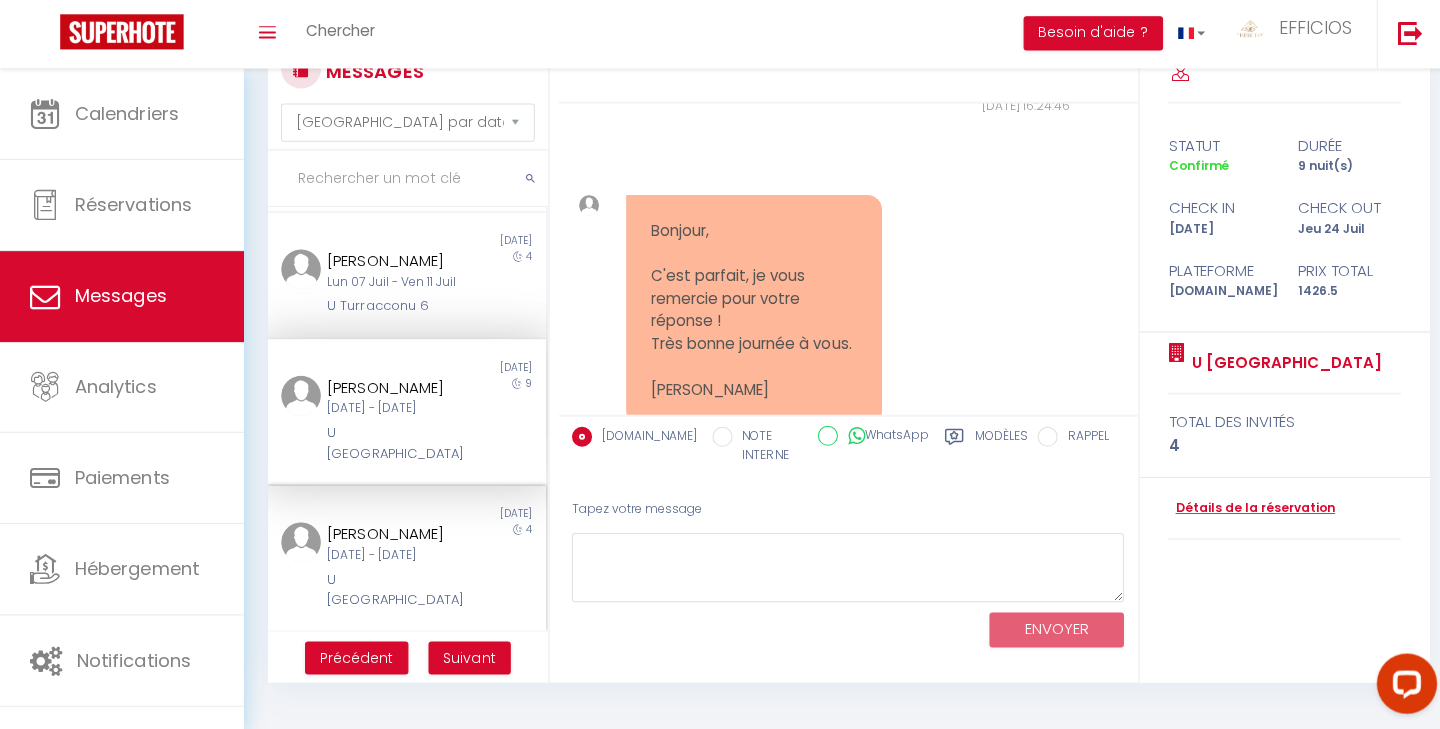 click on "[PERSON_NAME]" at bounding box center (393, 534) 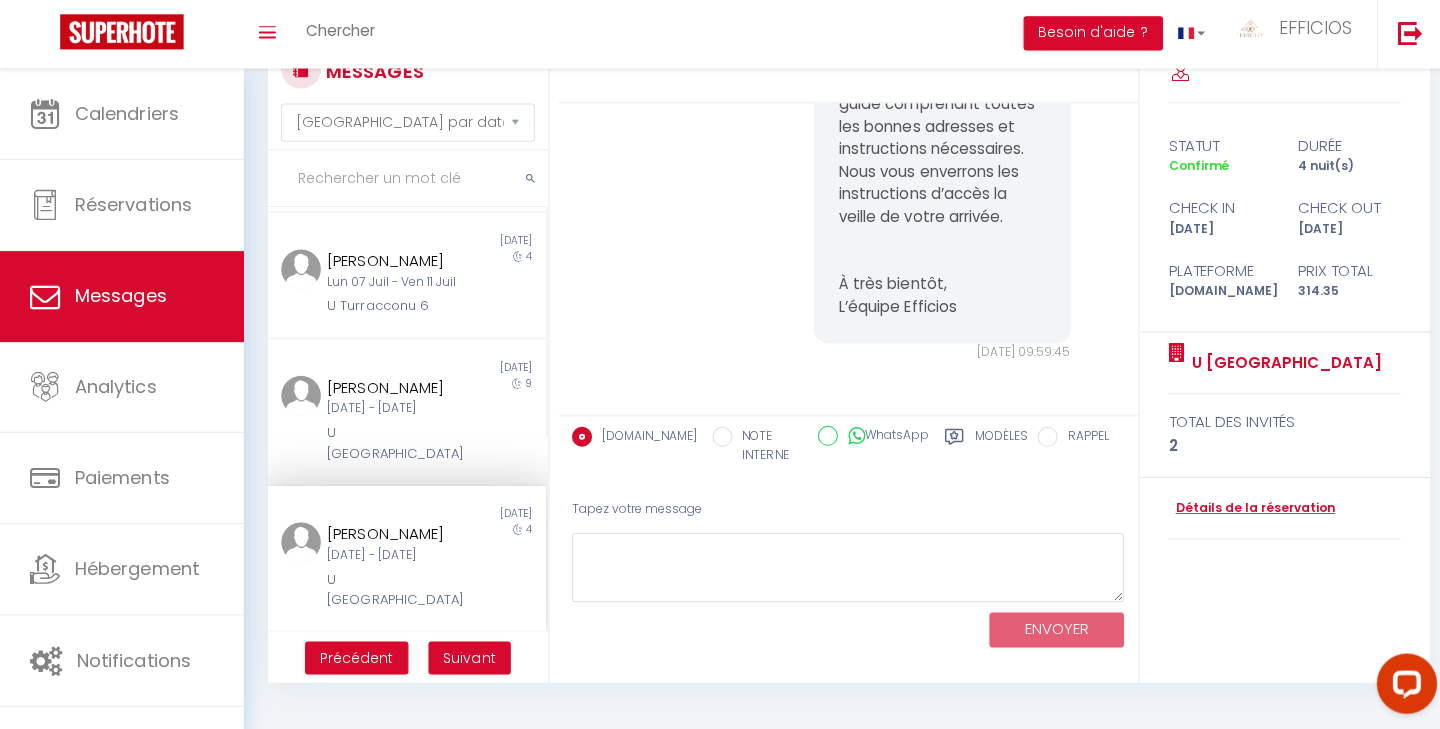 scroll, scrollTop: 649, scrollLeft: 0, axis: vertical 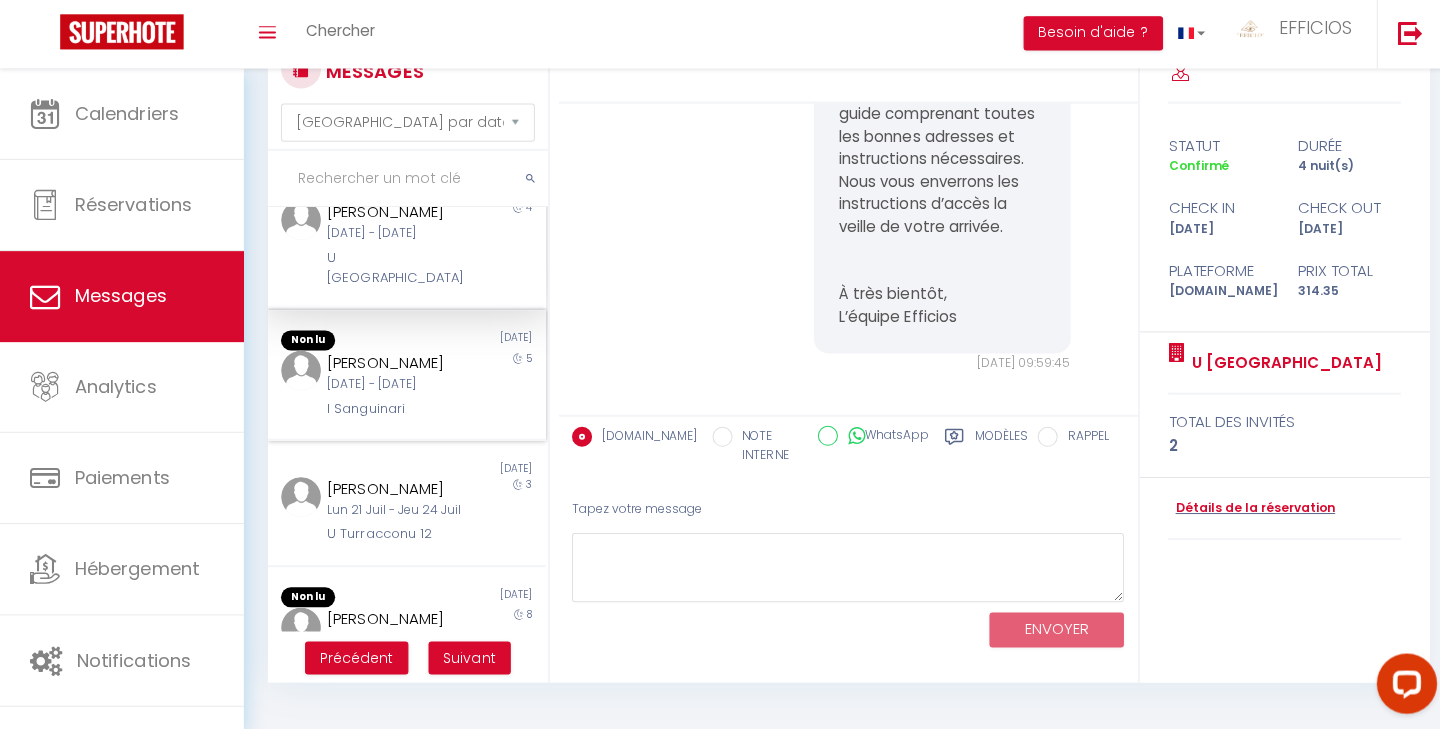 click on "[DATE] - [DATE]" at bounding box center [393, 384] 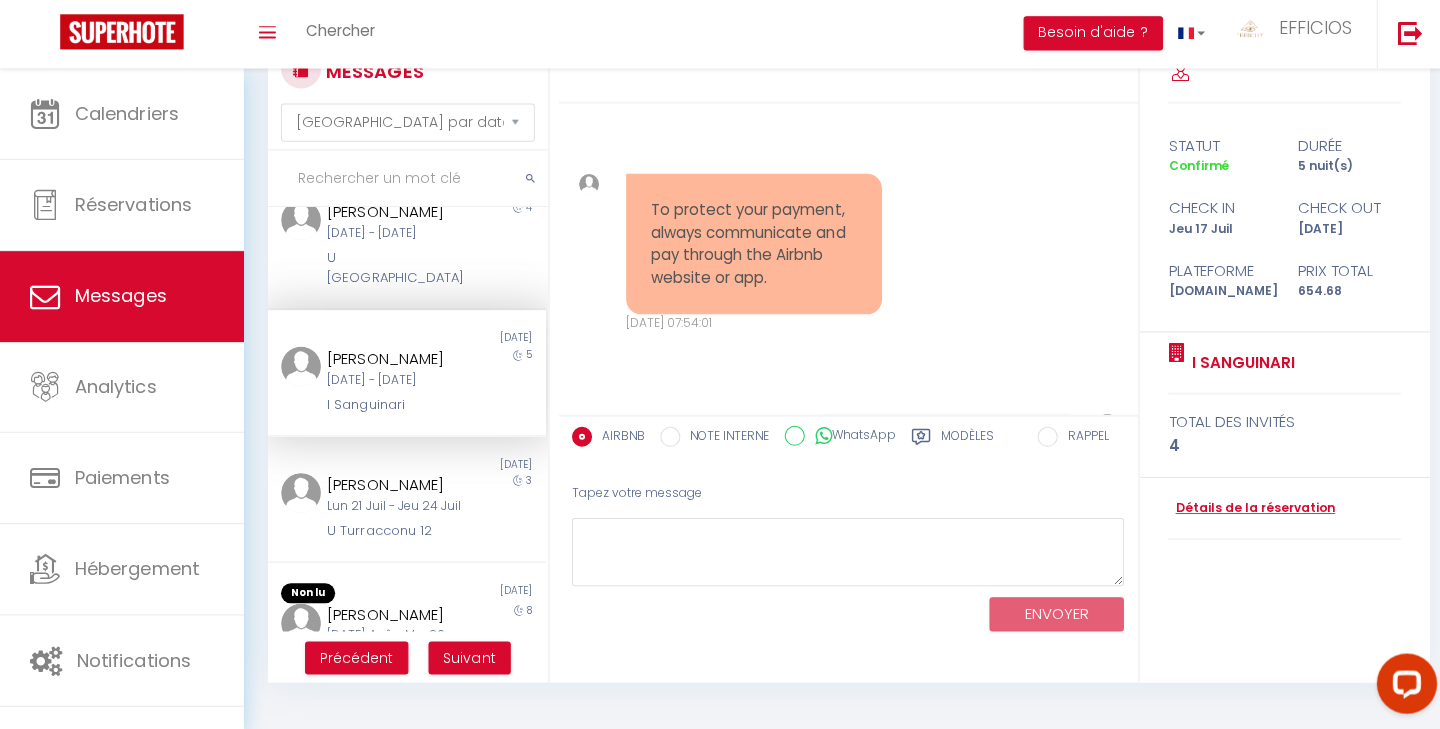 scroll, scrollTop: 454, scrollLeft: 0, axis: vertical 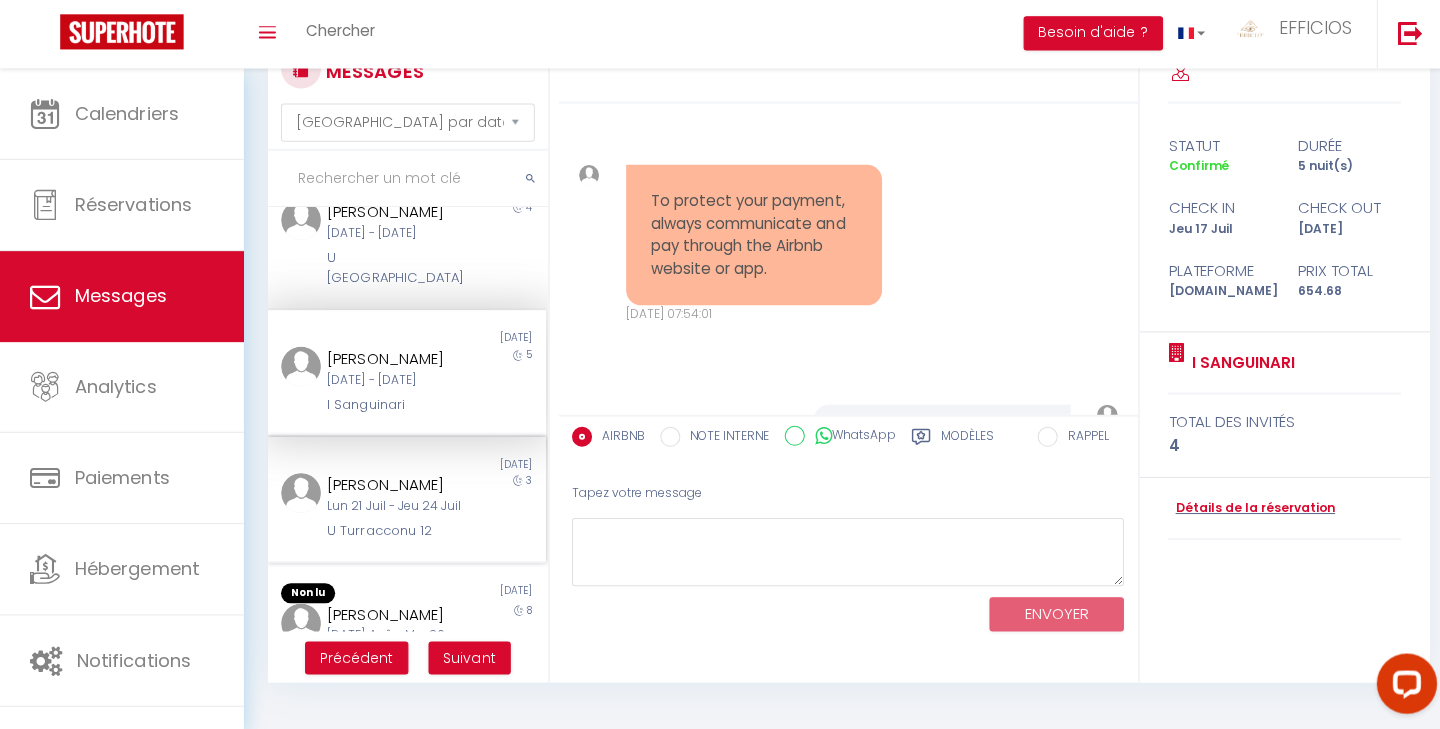click on "Lun 21 Juil - Jeu 24 Juil" at bounding box center (393, 506) 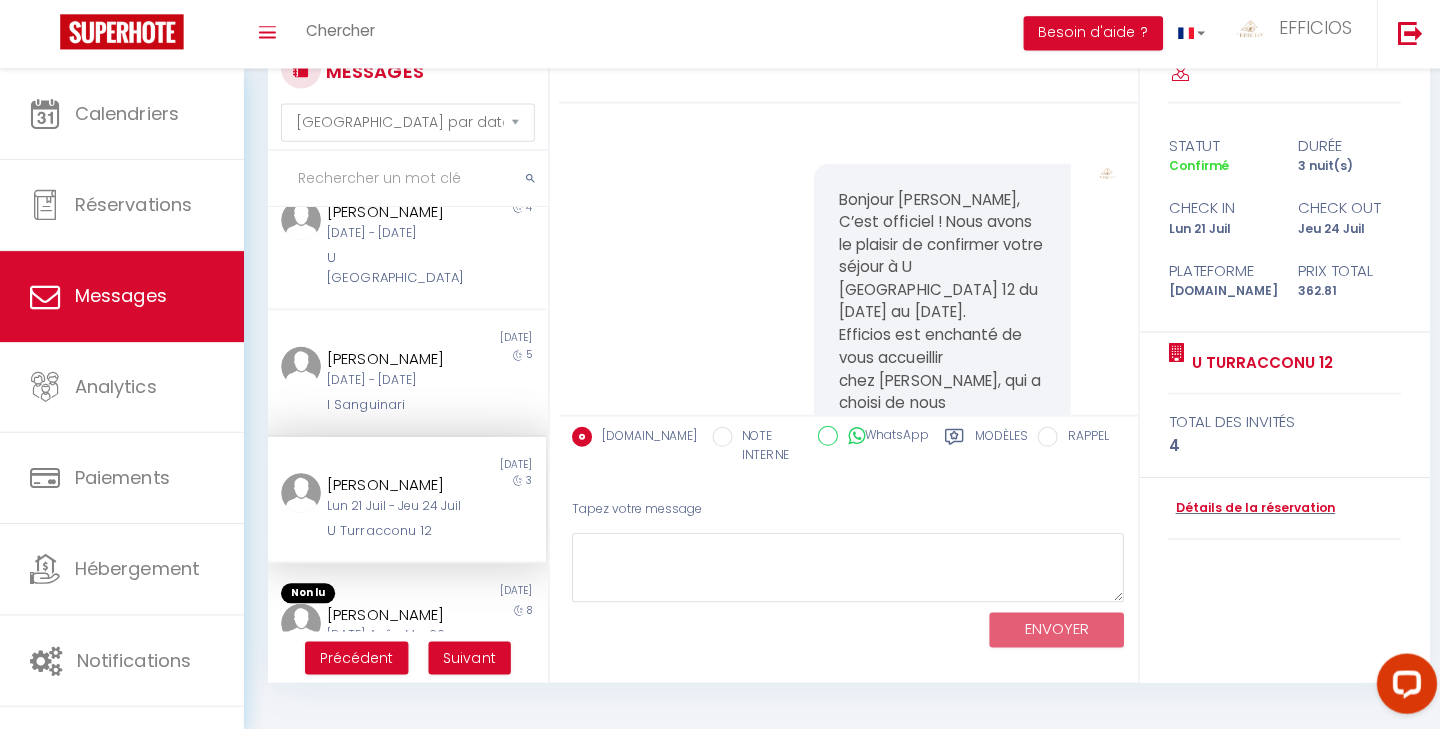 scroll, scrollTop: 0, scrollLeft: 0, axis: both 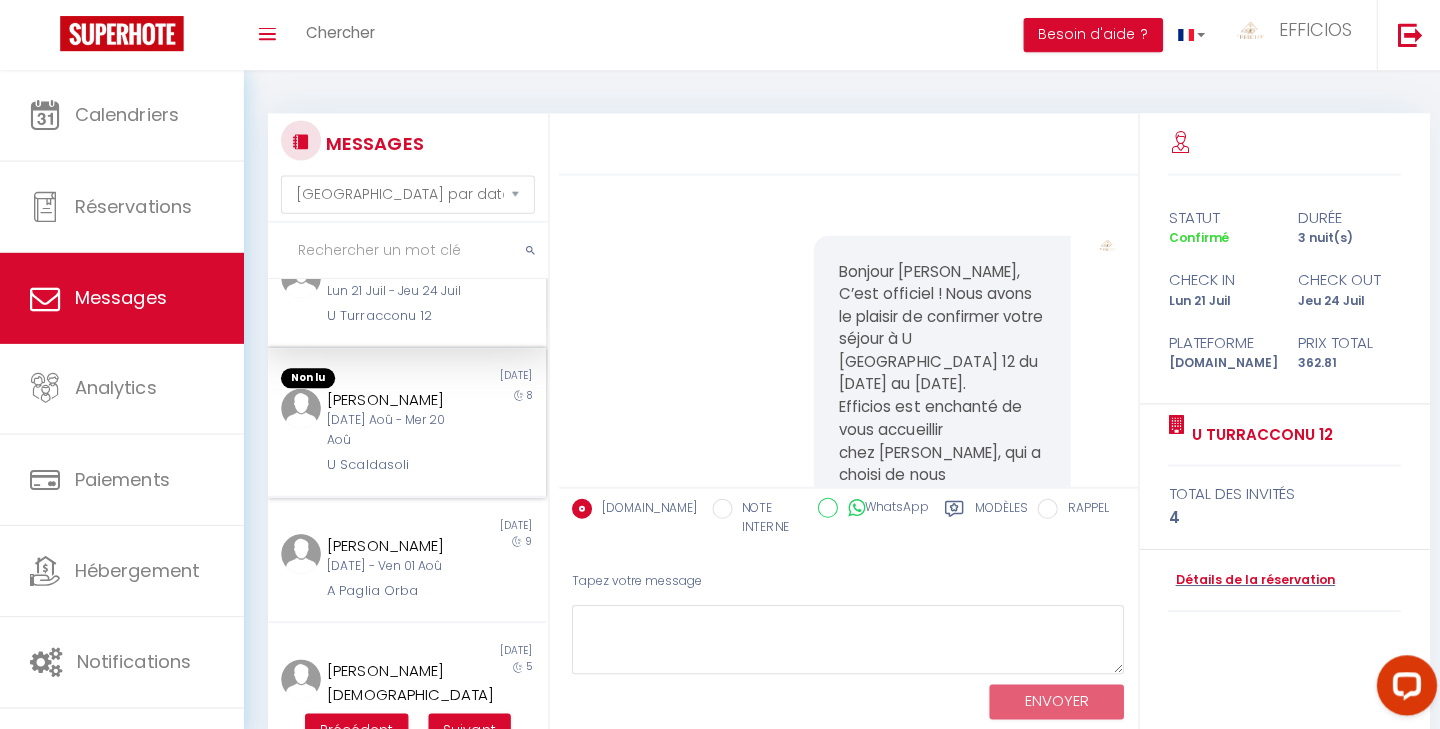click on "[DATE]" at bounding box center (474, 377) 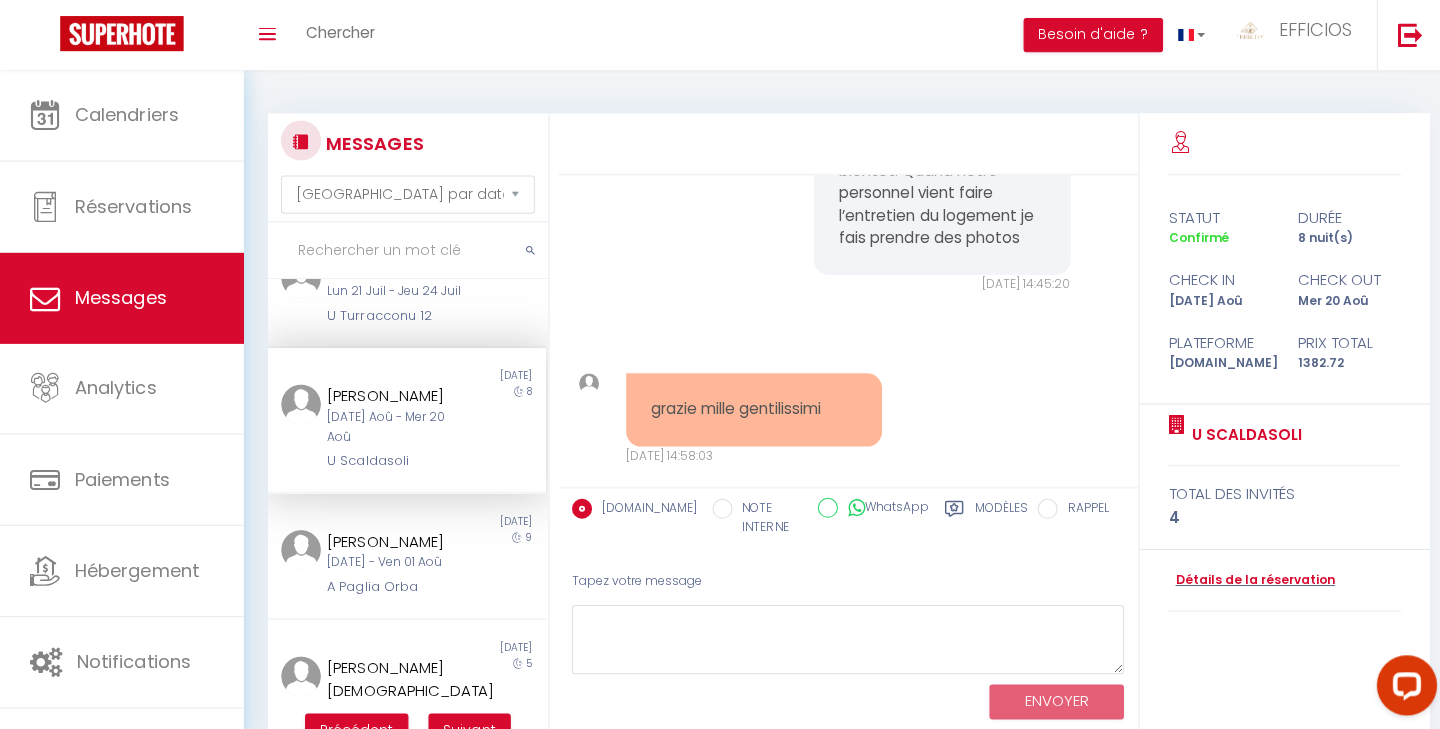 scroll, scrollTop: 2262, scrollLeft: 0, axis: vertical 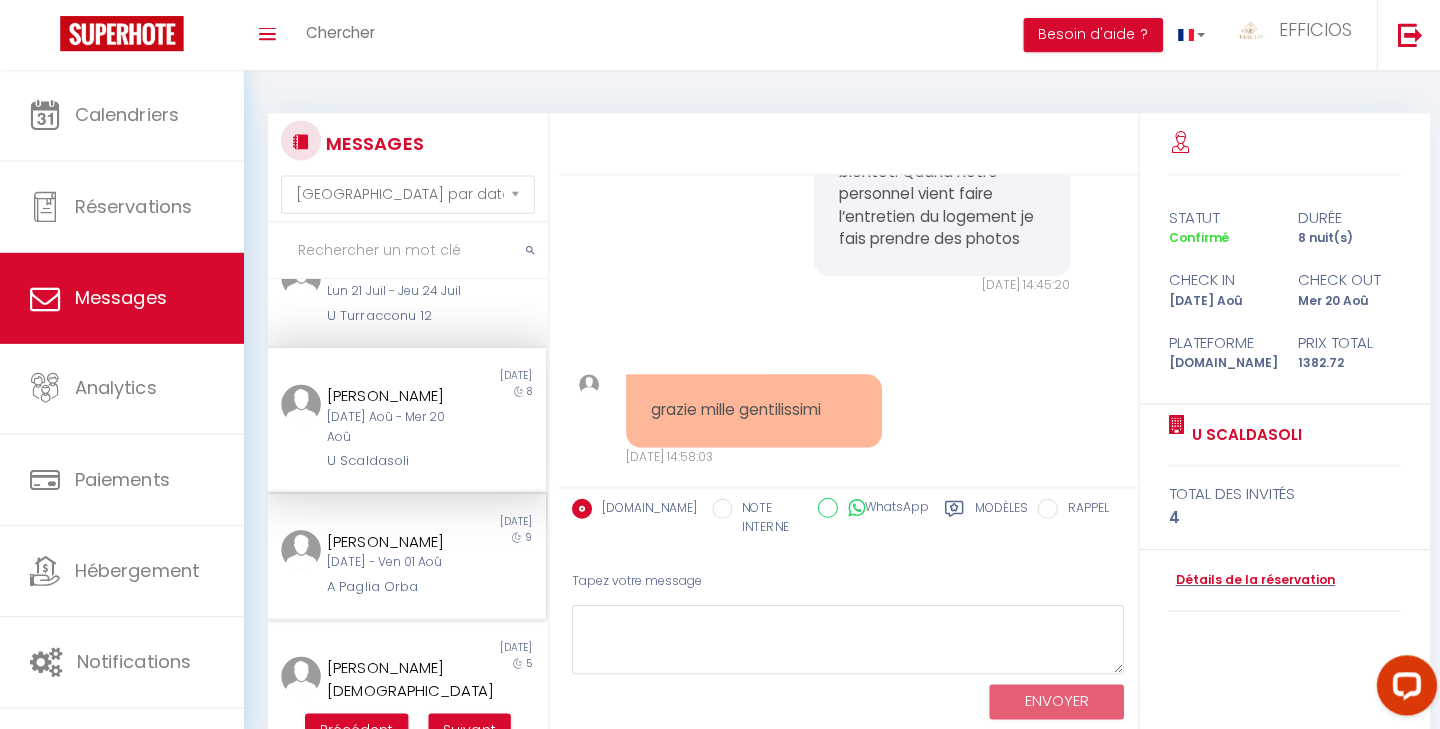 click on "[PERSON_NAME]" at bounding box center [393, 540] 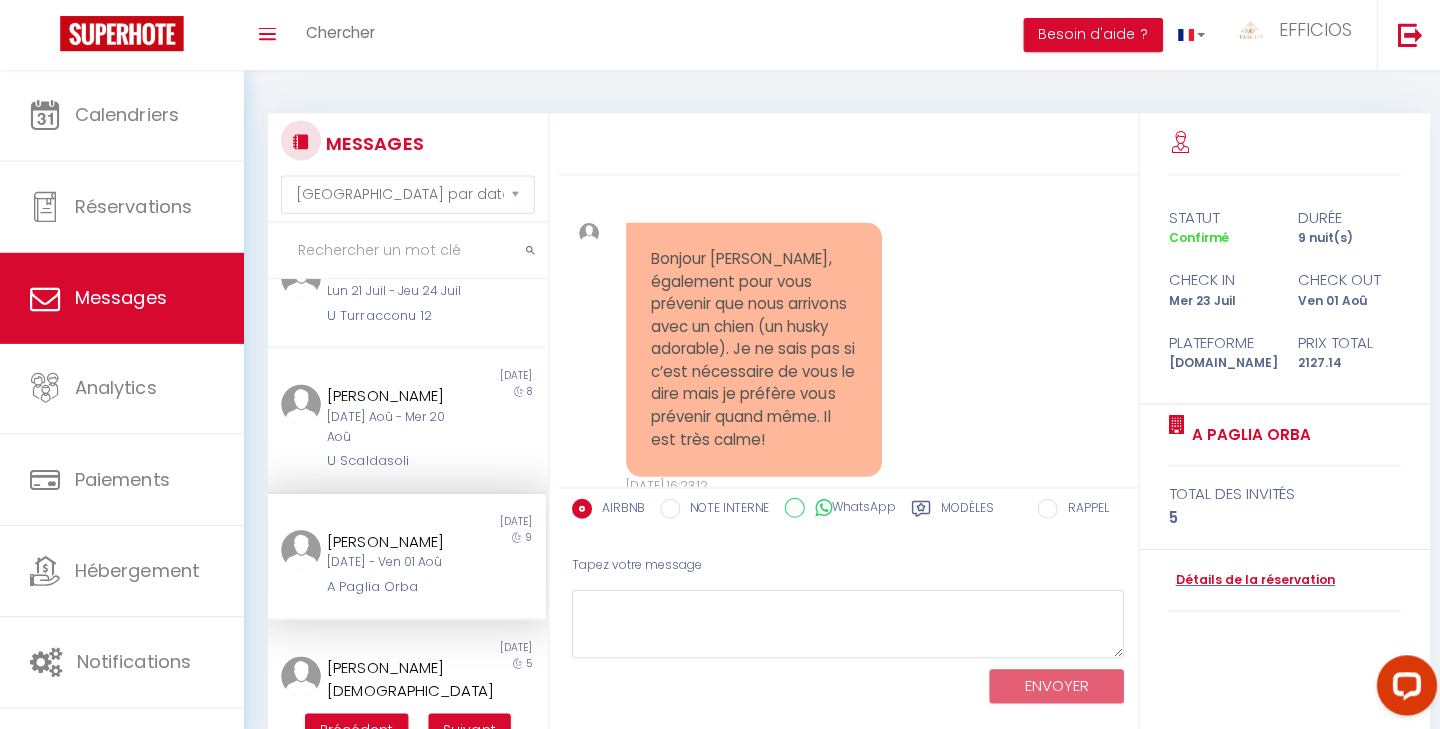 scroll, scrollTop: 4124, scrollLeft: 0, axis: vertical 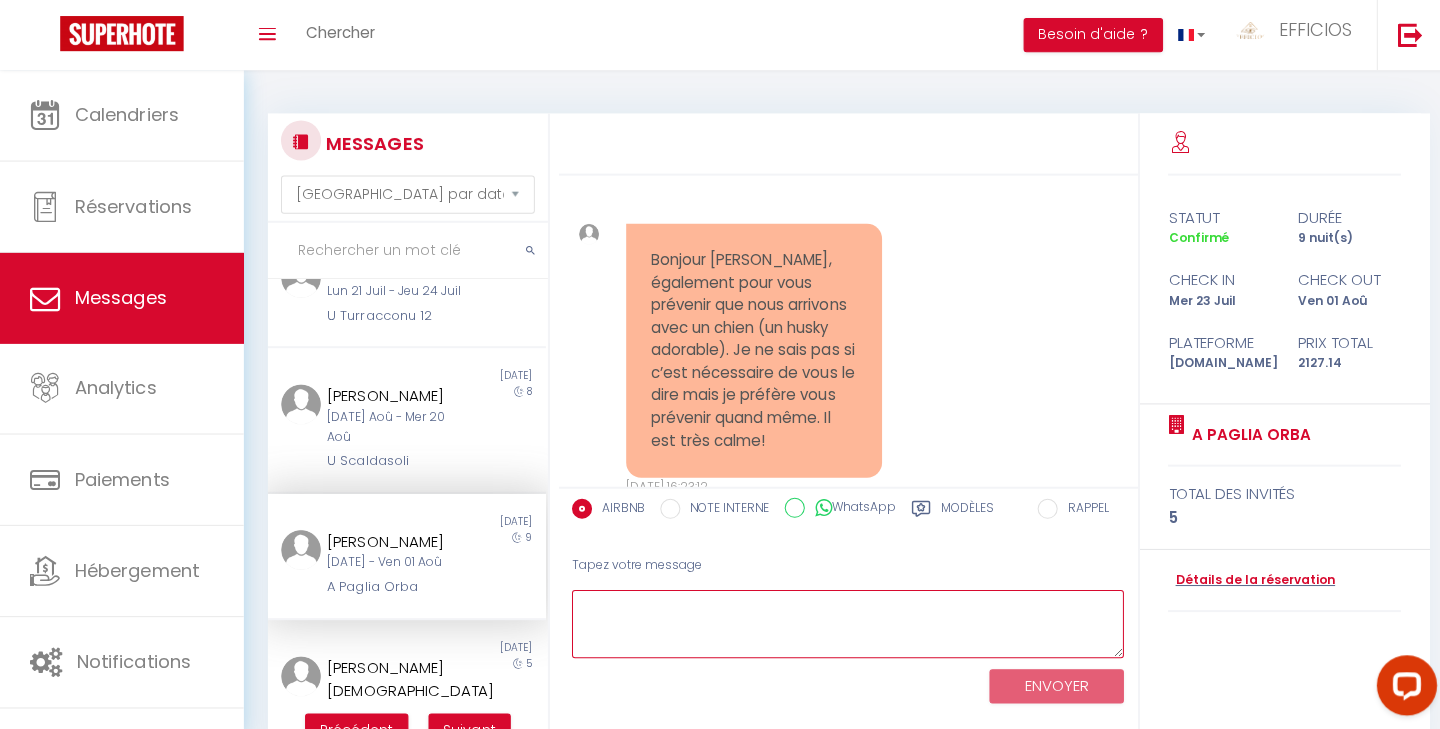click at bounding box center [845, 622] 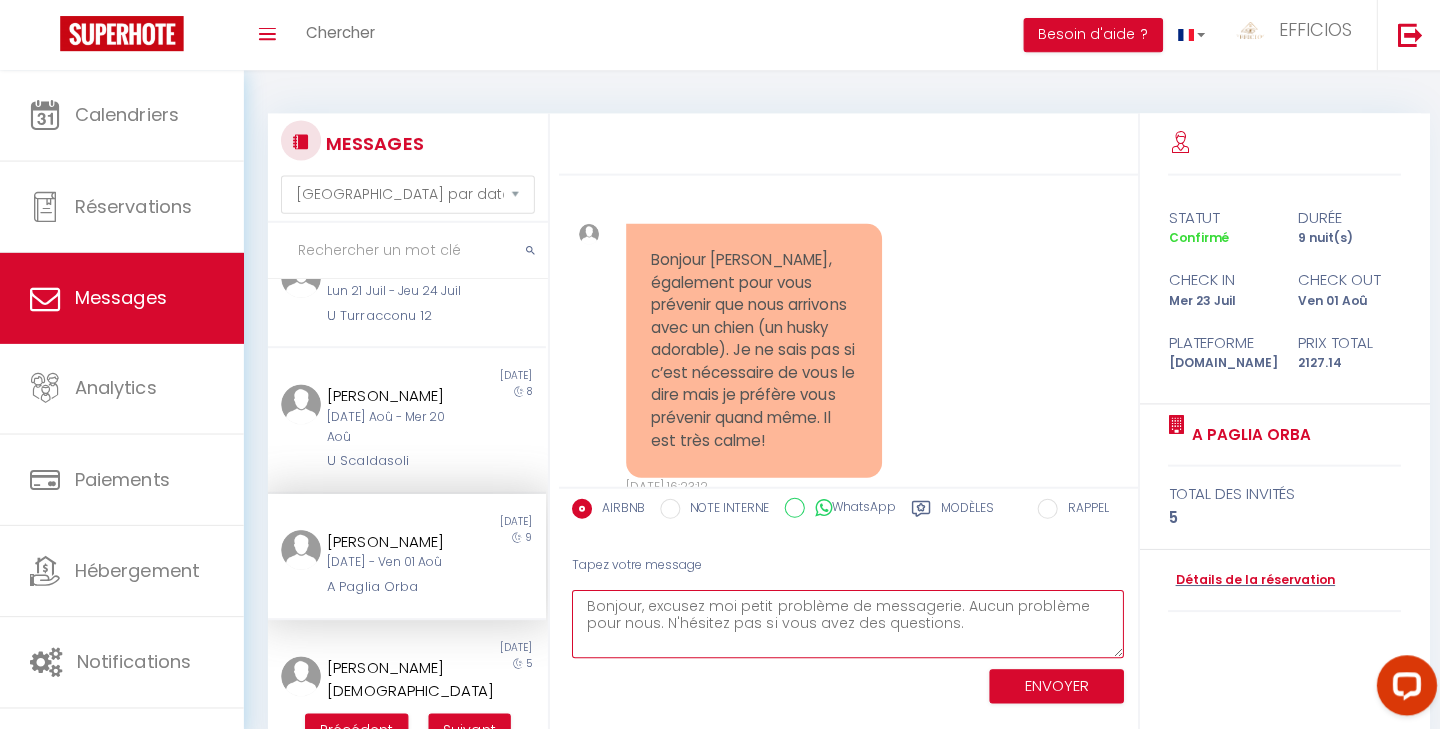 scroll, scrollTop: 10, scrollLeft: 0, axis: vertical 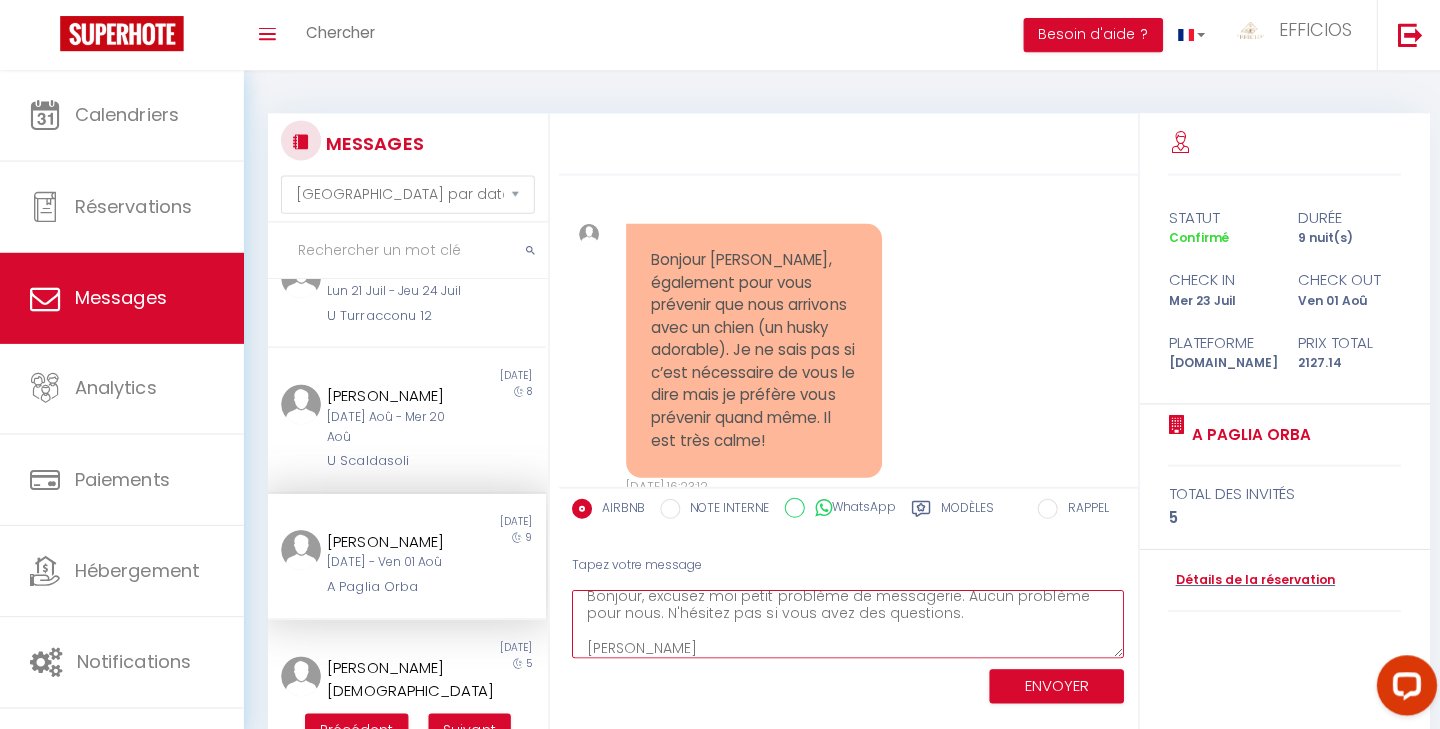 type on "Bonjour, excusez moi petit problème de messagerie. Aucun problème pour nous. N'hésitez pas si vous avez des questions.
[PERSON_NAME]" 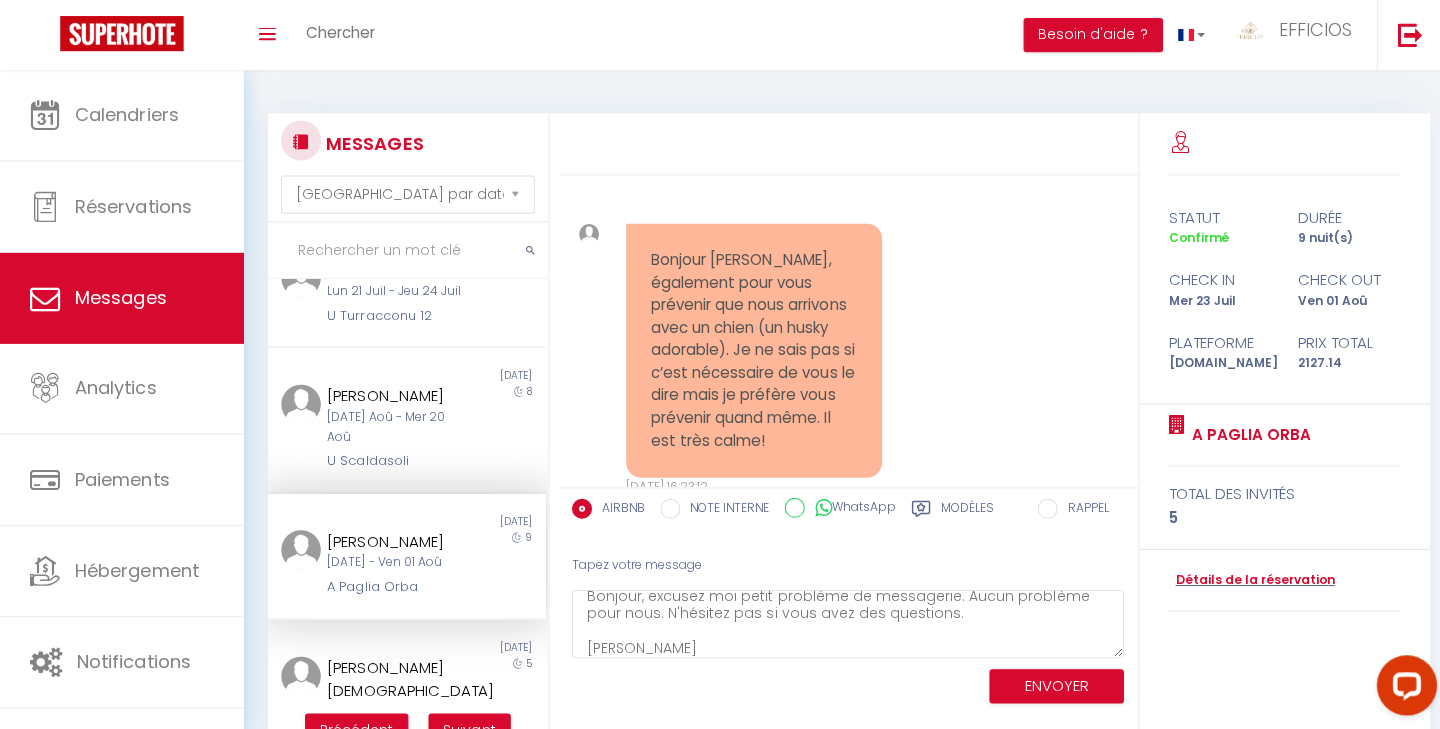 click on "ENVOYER" at bounding box center [1053, 684] 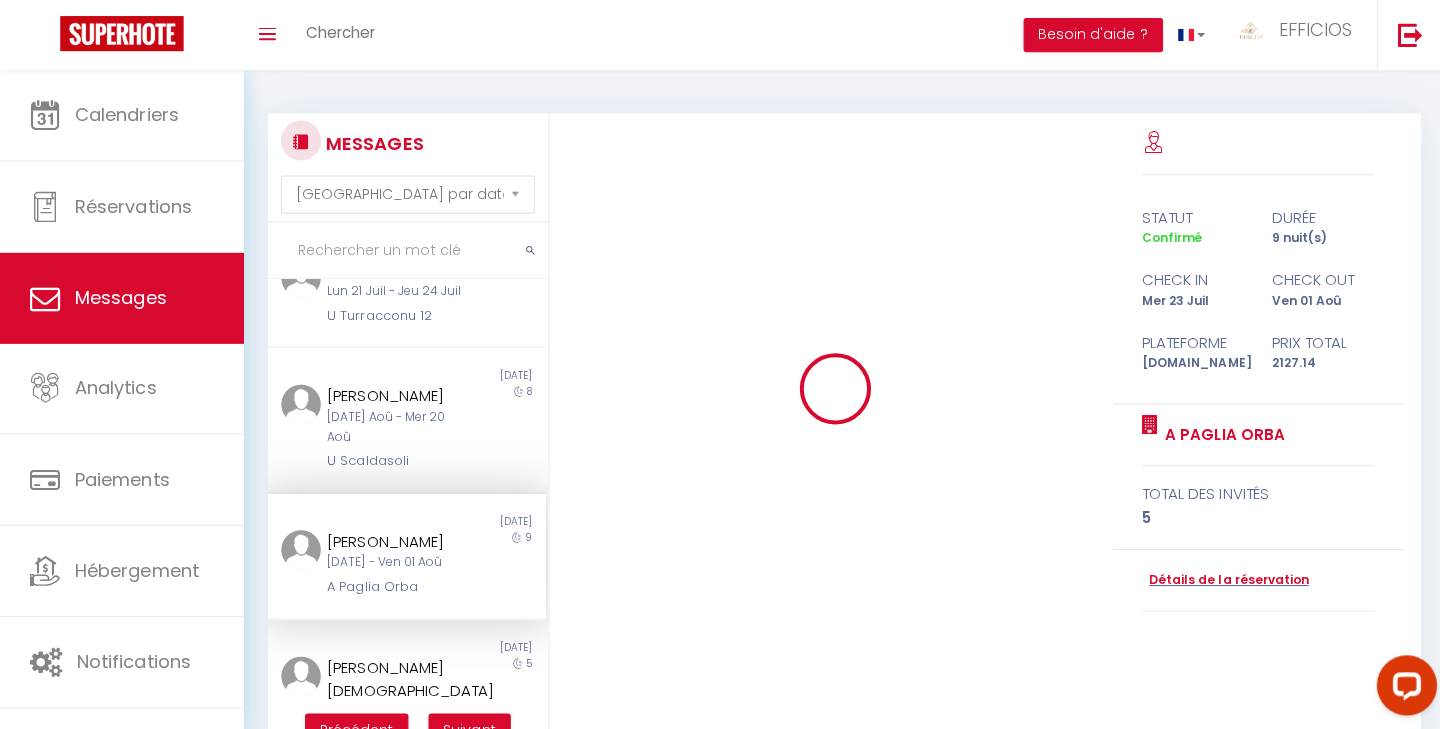 type 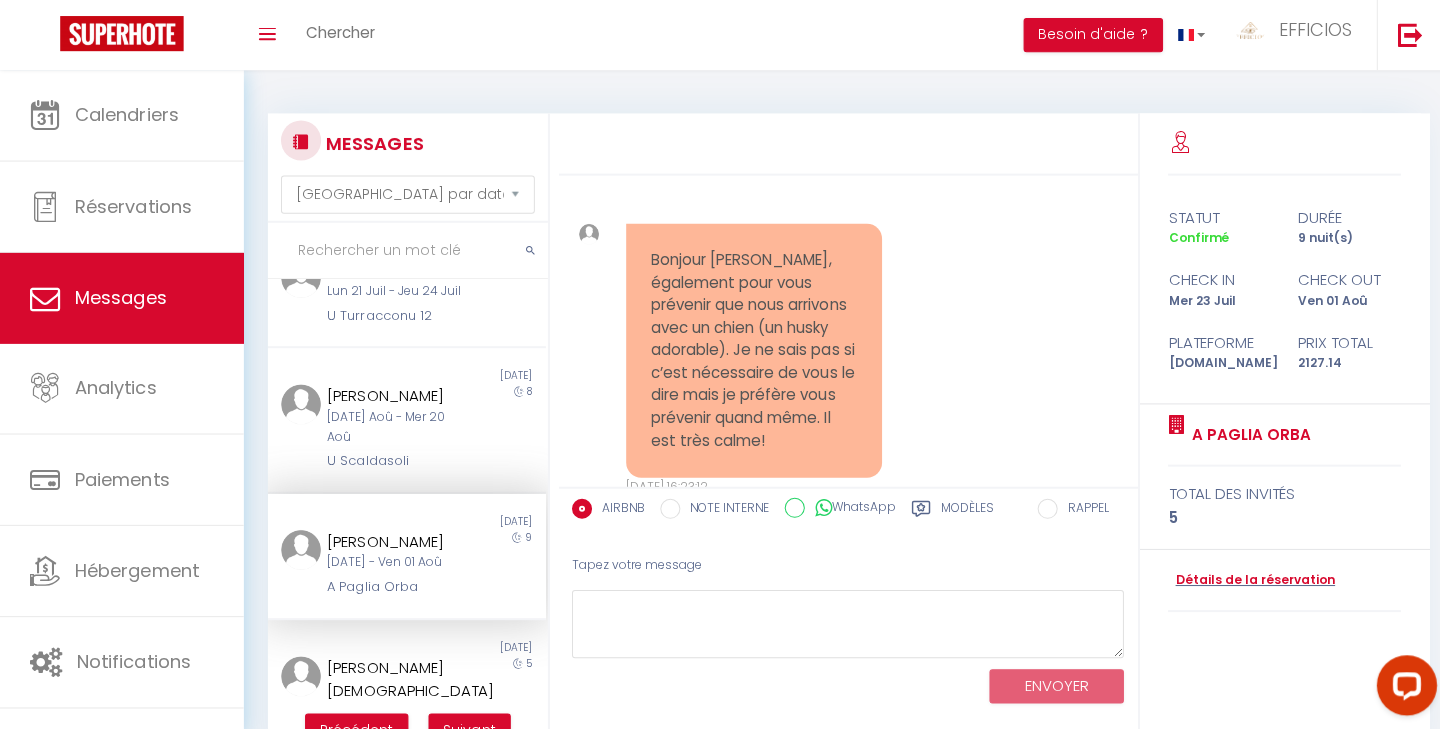 scroll, scrollTop: 896, scrollLeft: 0, axis: vertical 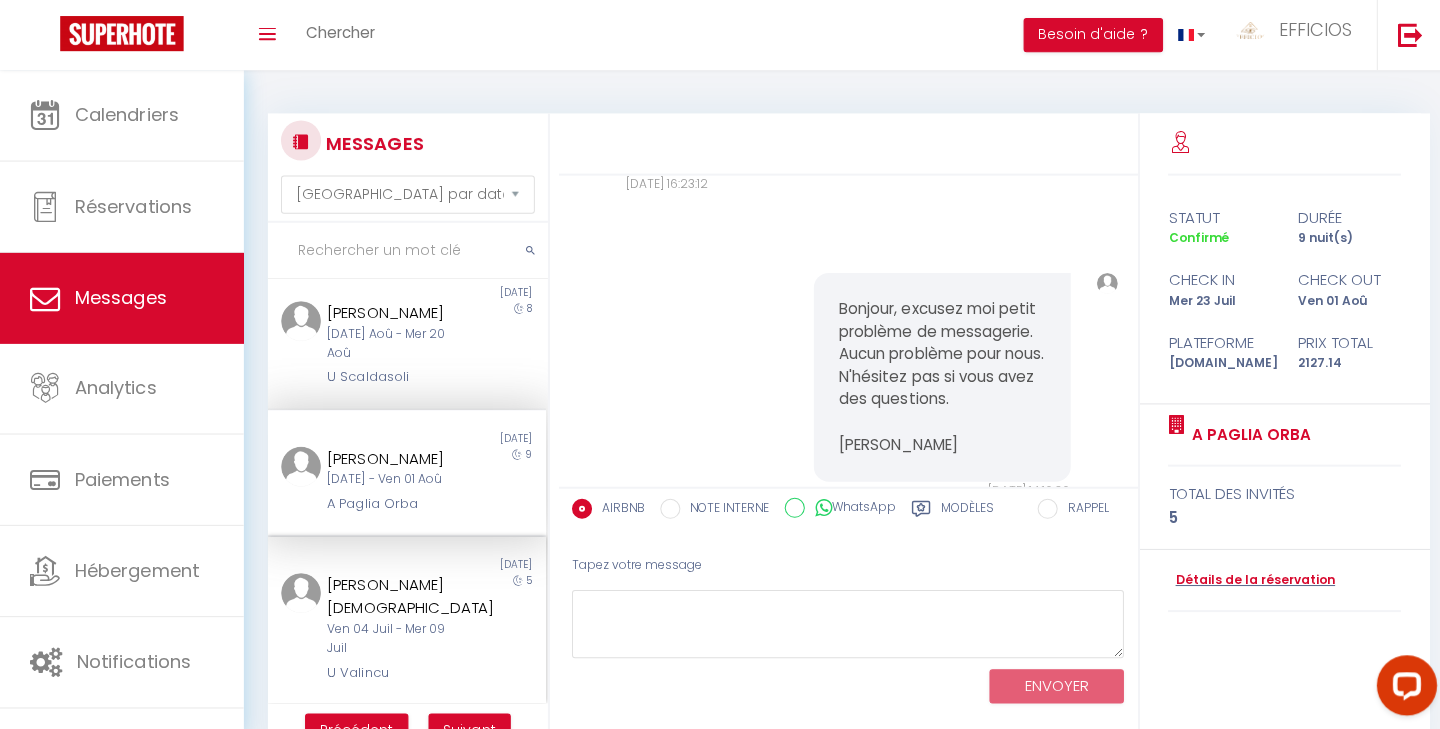 click on "[PERSON_NAME][DEMOGRAPHIC_DATA]" at bounding box center [393, 594] 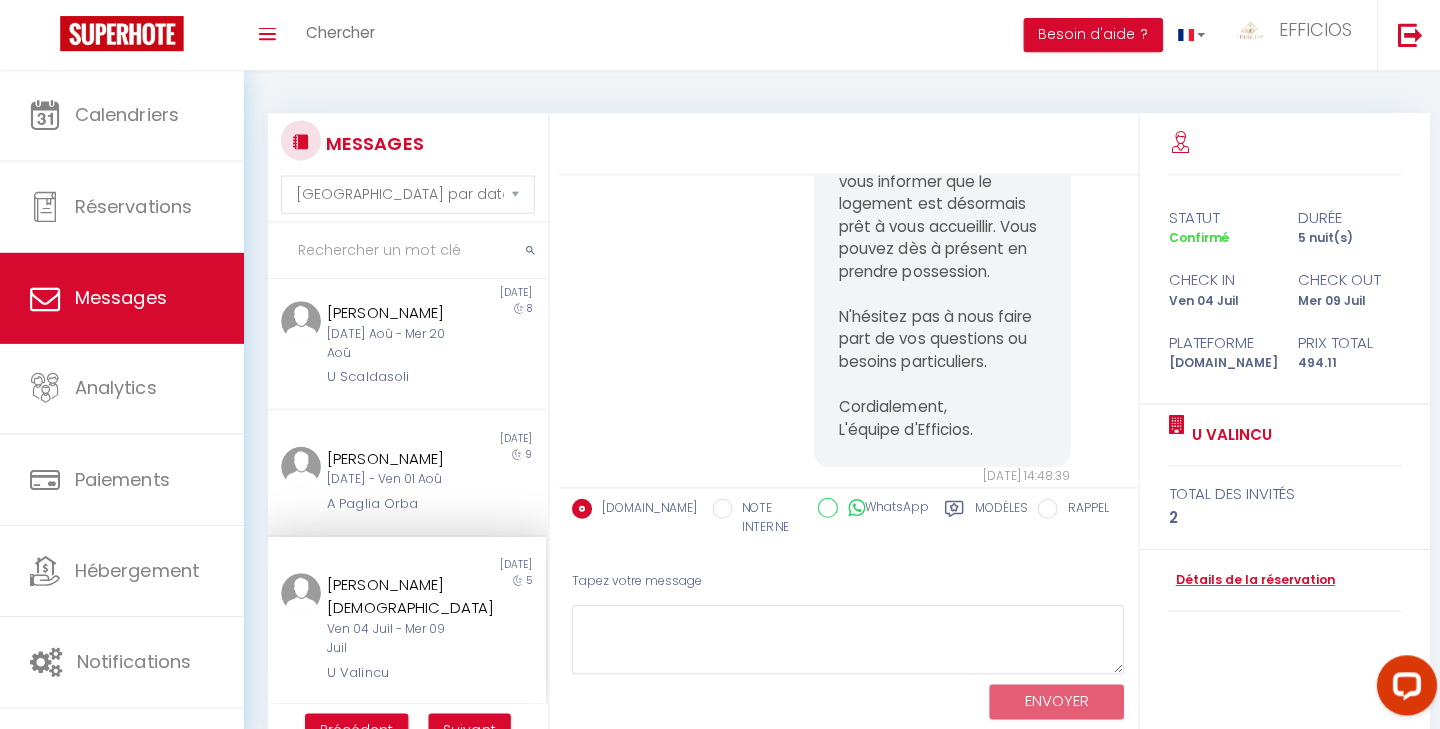 scroll, scrollTop: 1665, scrollLeft: 0, axis: vertical 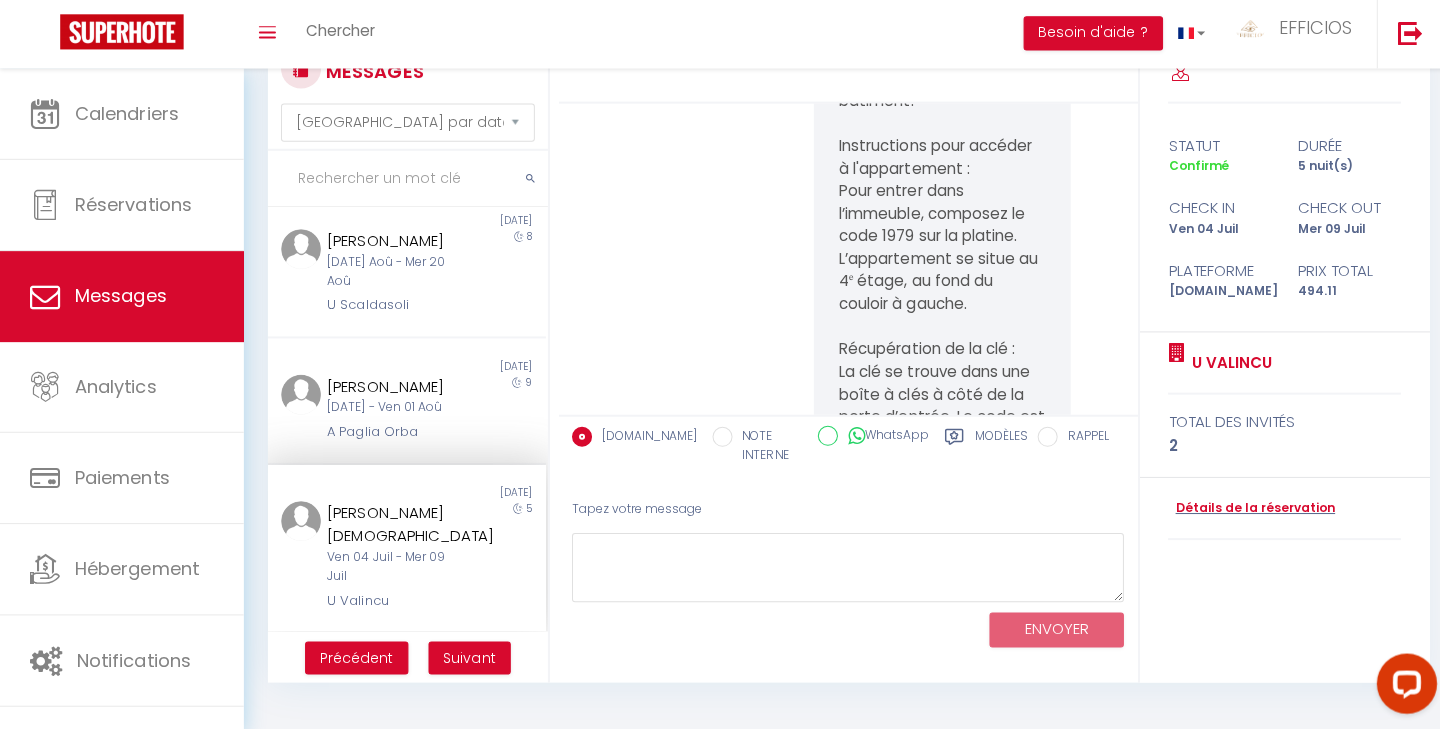 click on "Suivant" at bounding box center [468, 657] 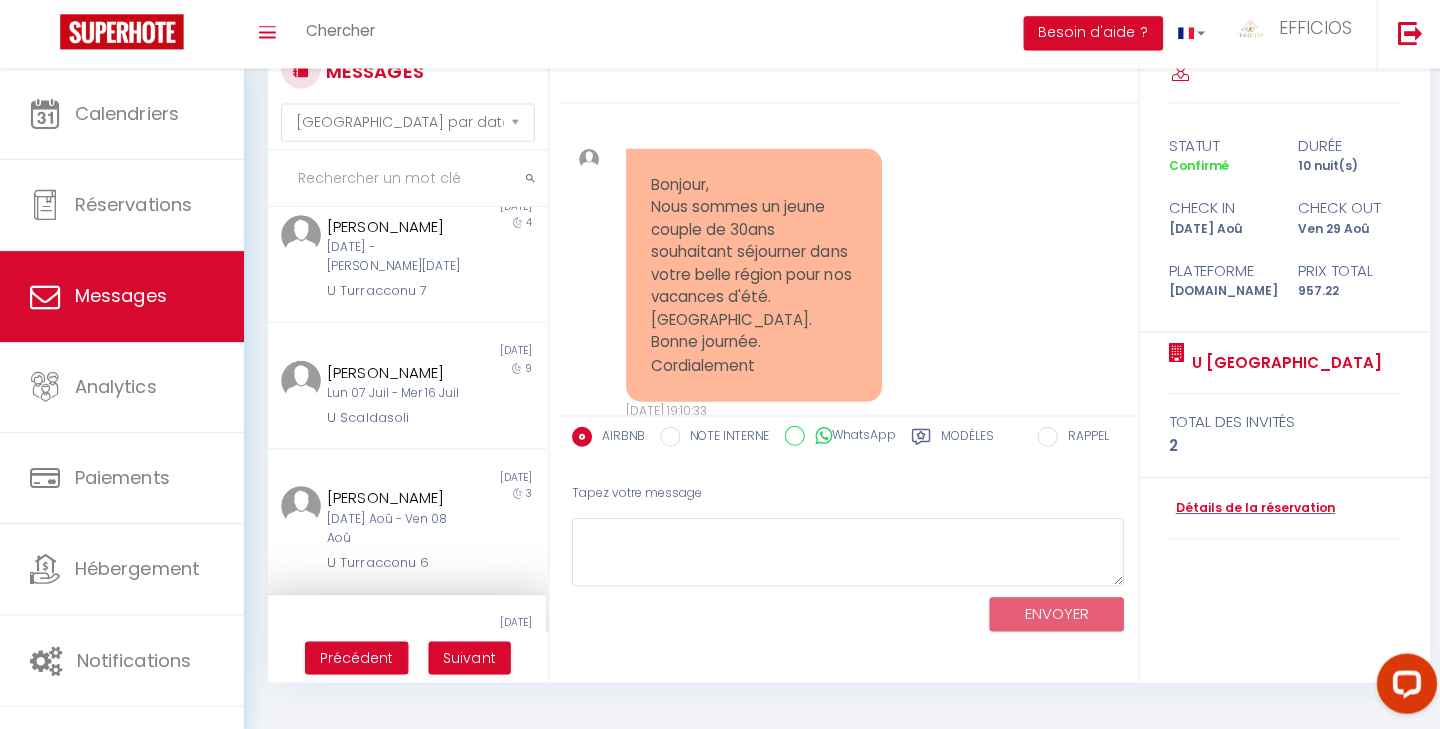 scroll, scrollTop: 722, scrollLeft: 0, axis: vertical 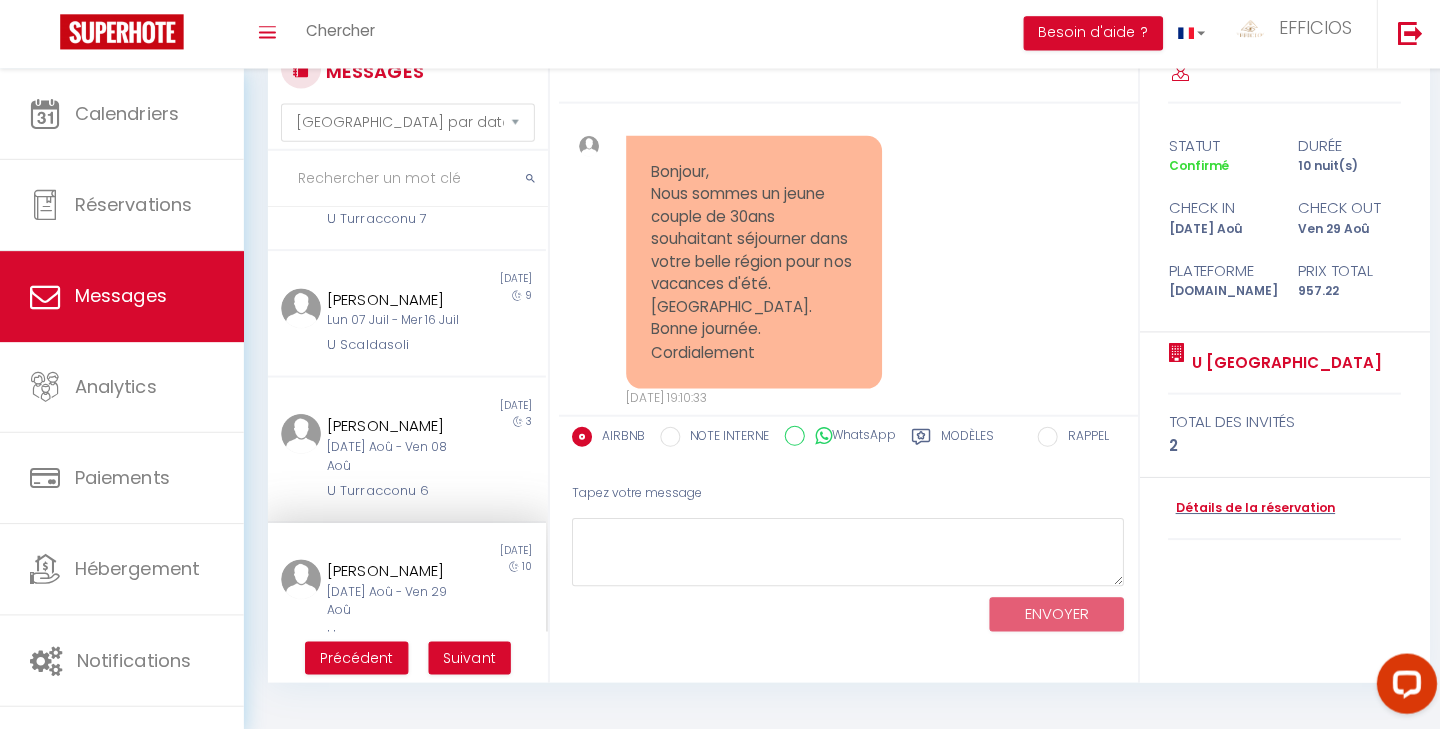 click on "Suivant" at bounding box center [468, 658] 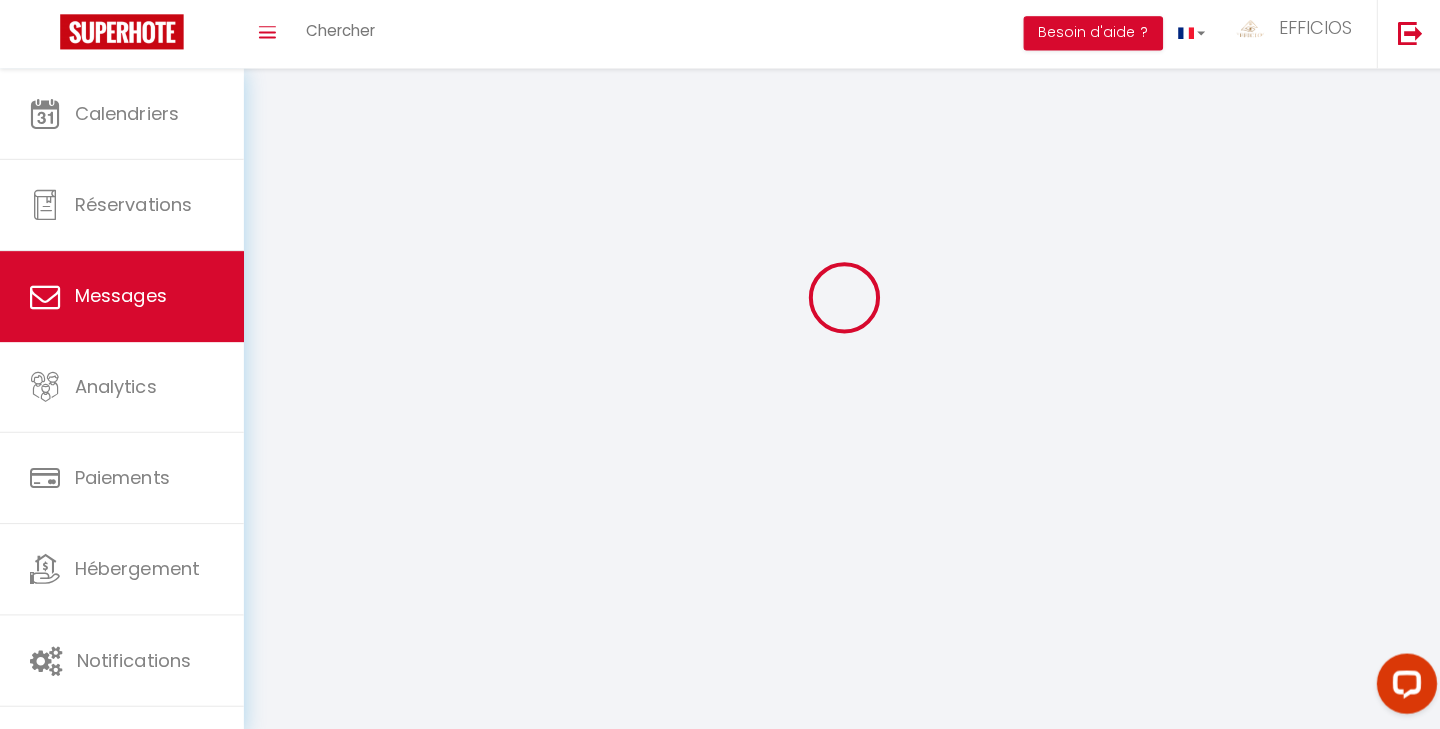 scroll, scrollTop: 987, scrollLeft: 0, axis: vertical 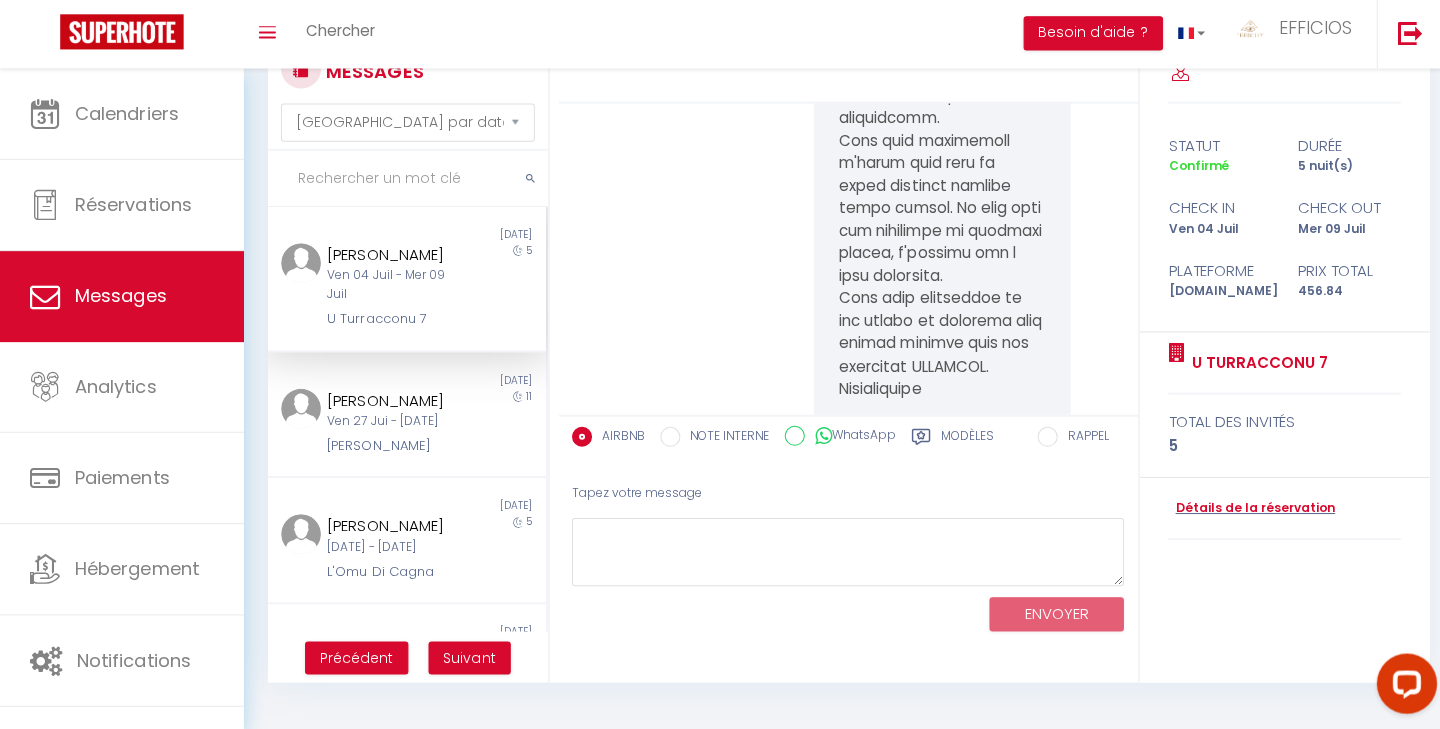 click on "Ven 04 Juil - Mer 09 Juil" at bounding box center (393, 286) 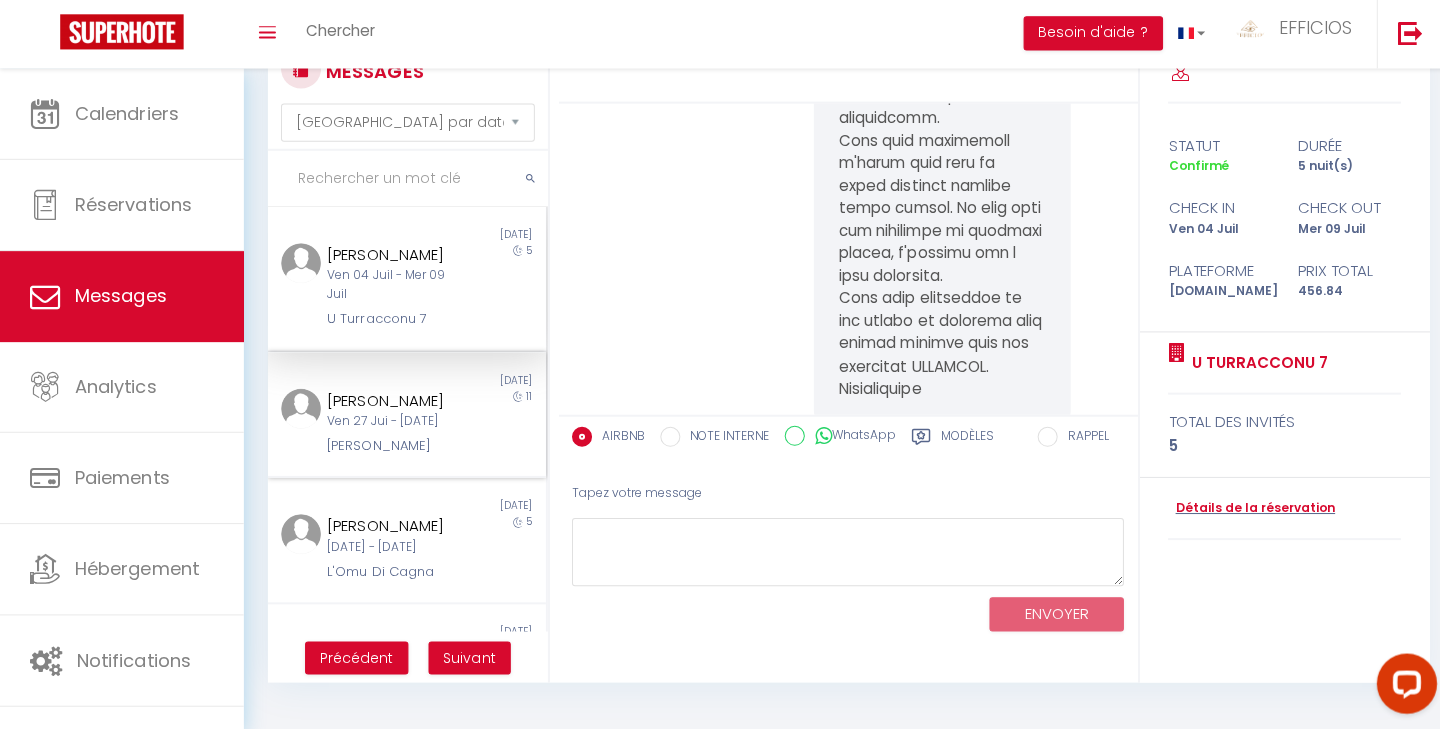 click on "Ven 27 Jui - [DATE]" at bounding box center [393, 421] 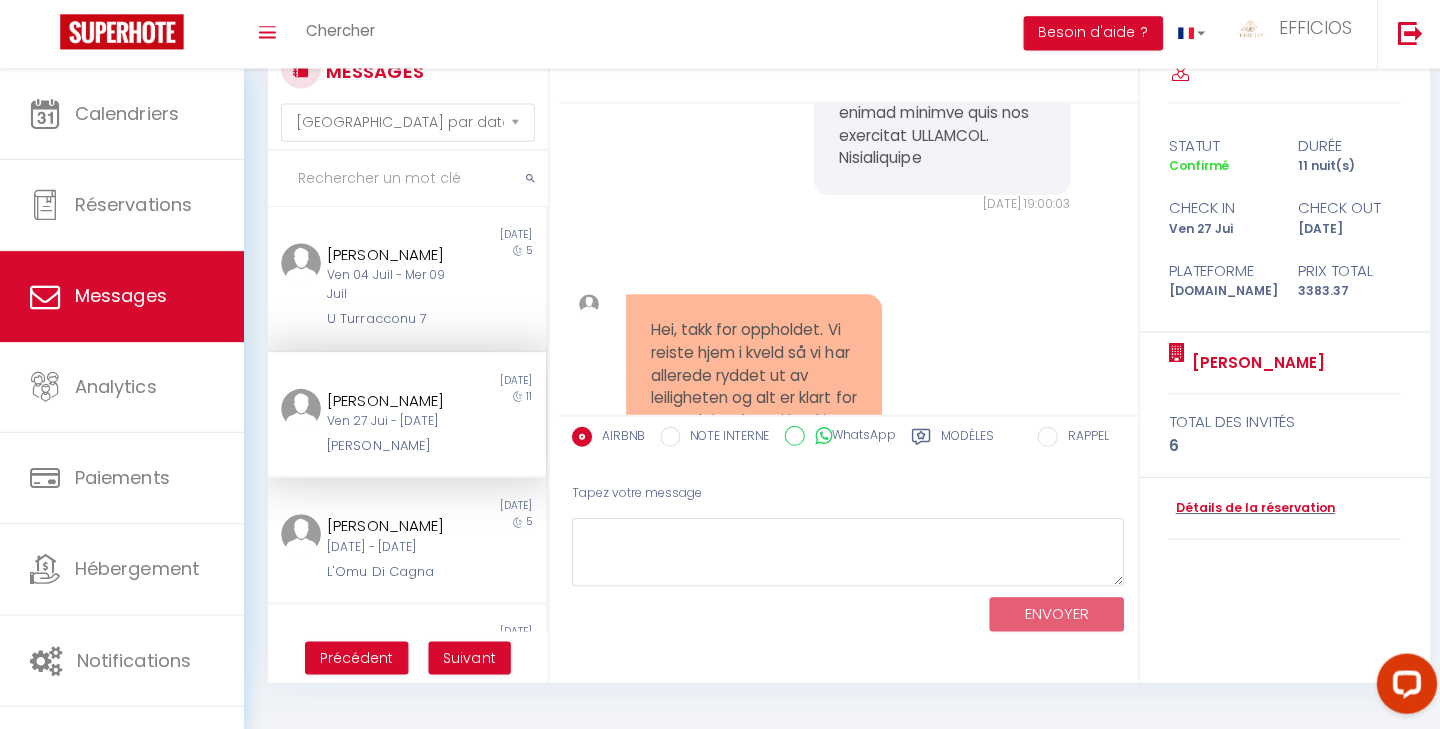 scroll, scrollTop: 9044, scrollLeft: 0, axis: vertical 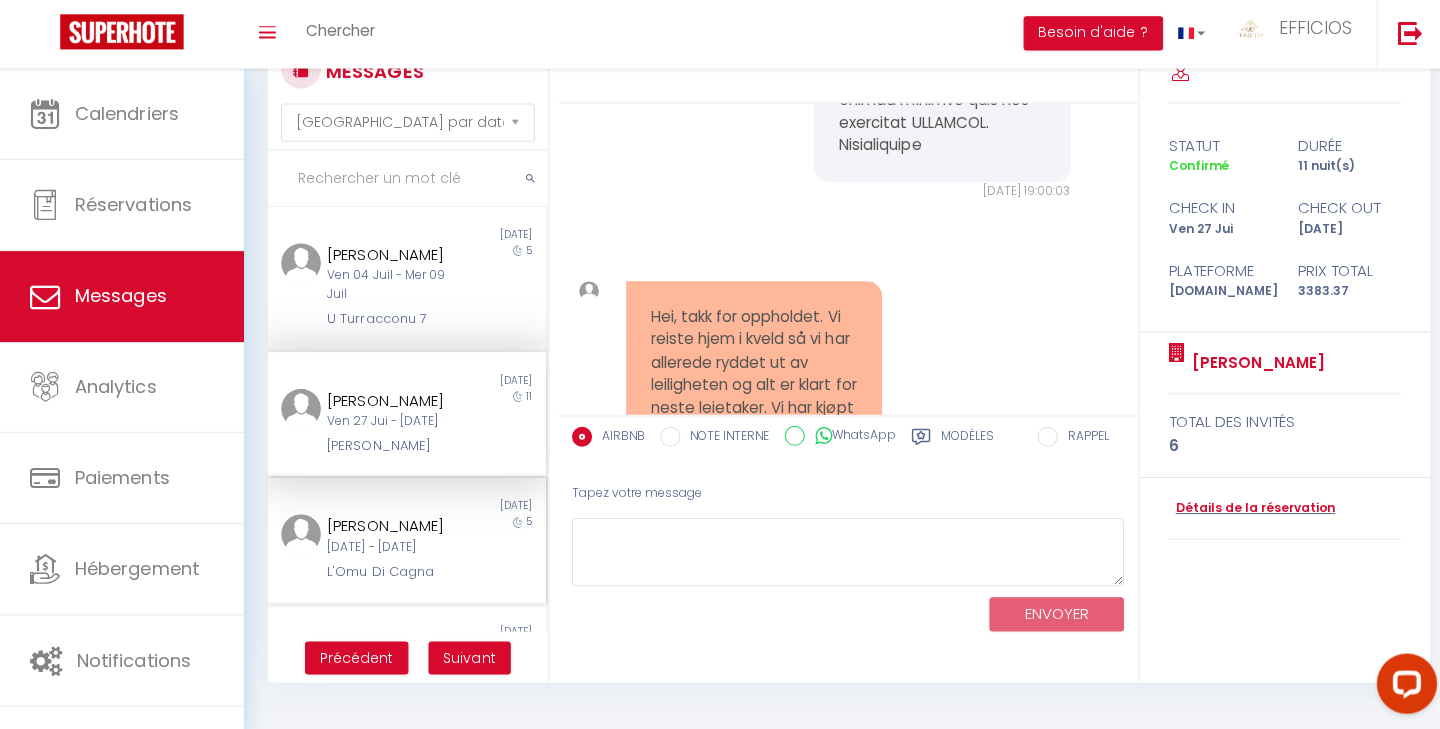 click on "[PERSON_NAME]" at bounding box center (393, 526) 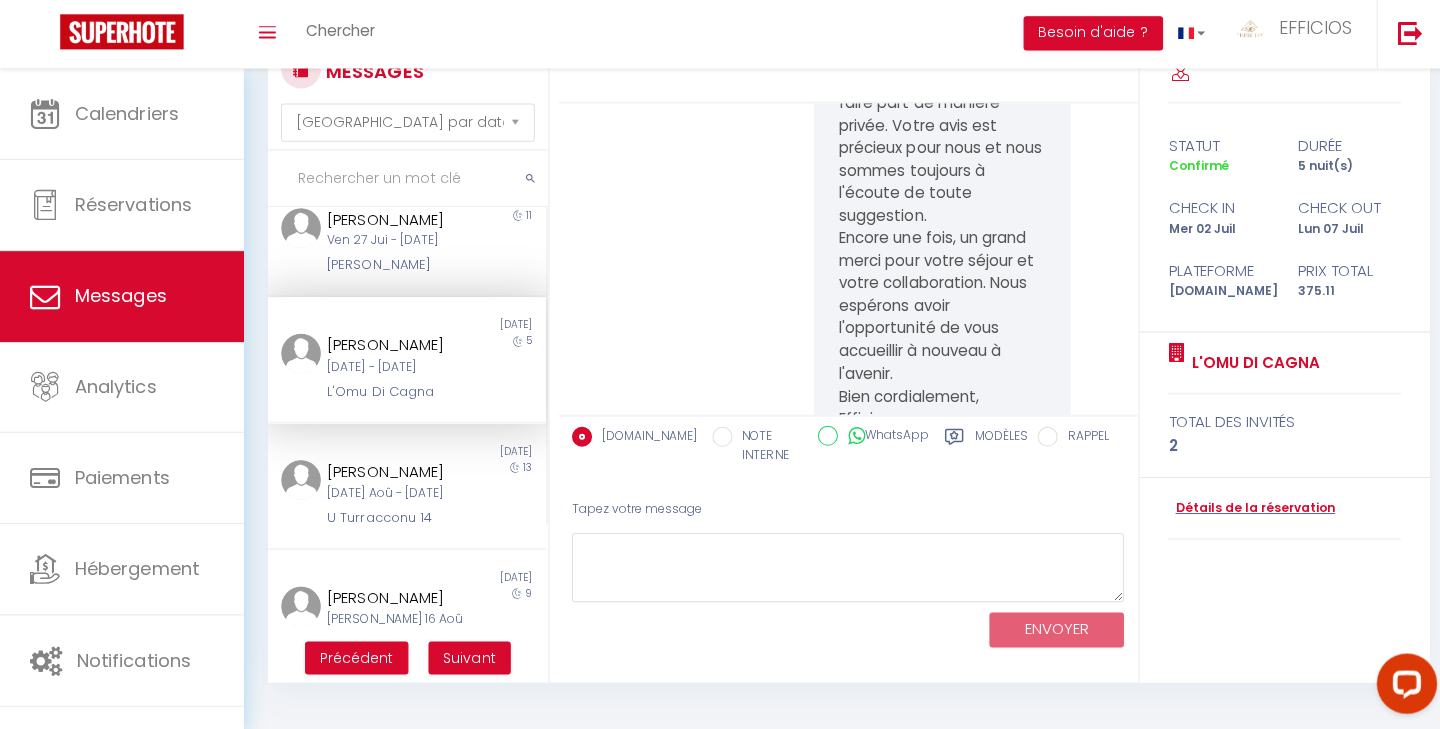 scroll, scrollTop: 190, scrollLeft: 0, axis: vertical 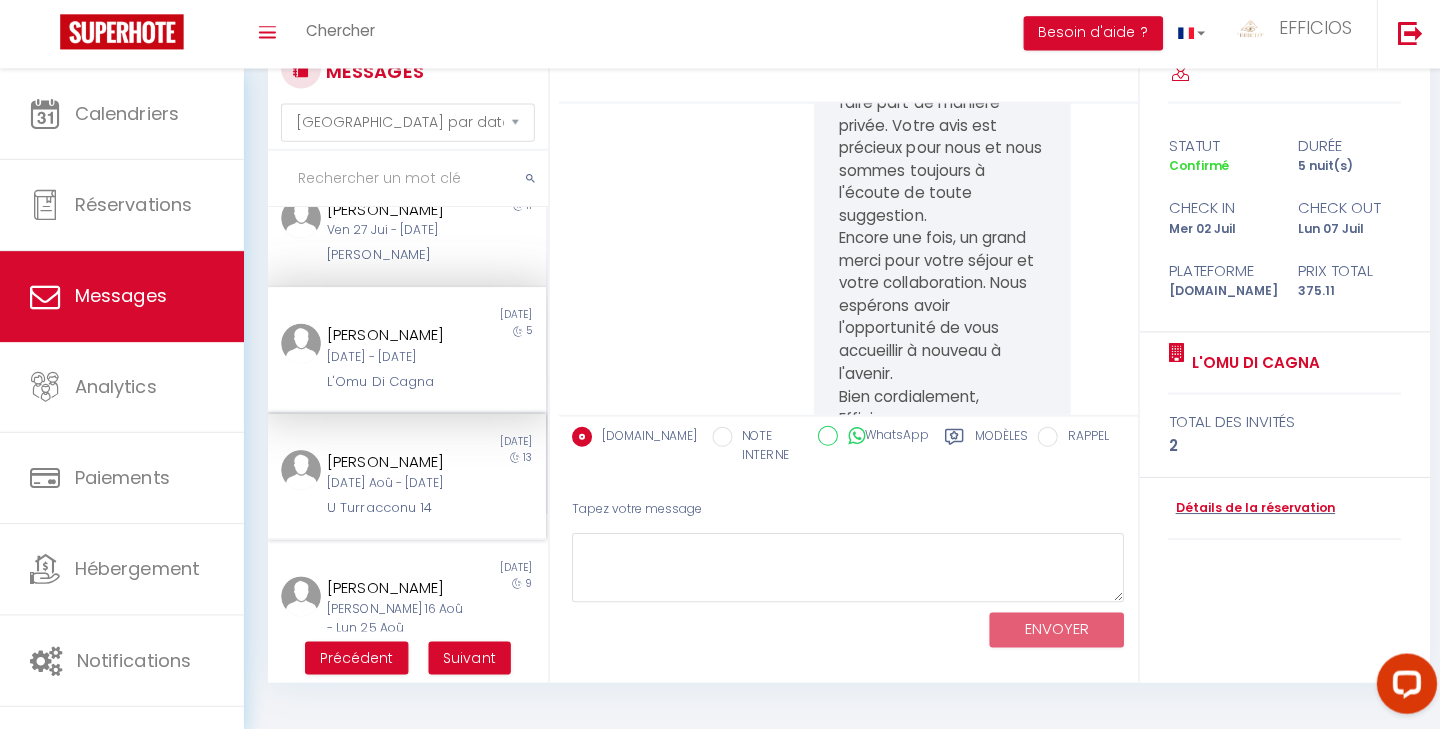 click on "[DATE] Aoû - [DATE]" at bounding box center (393, 483) 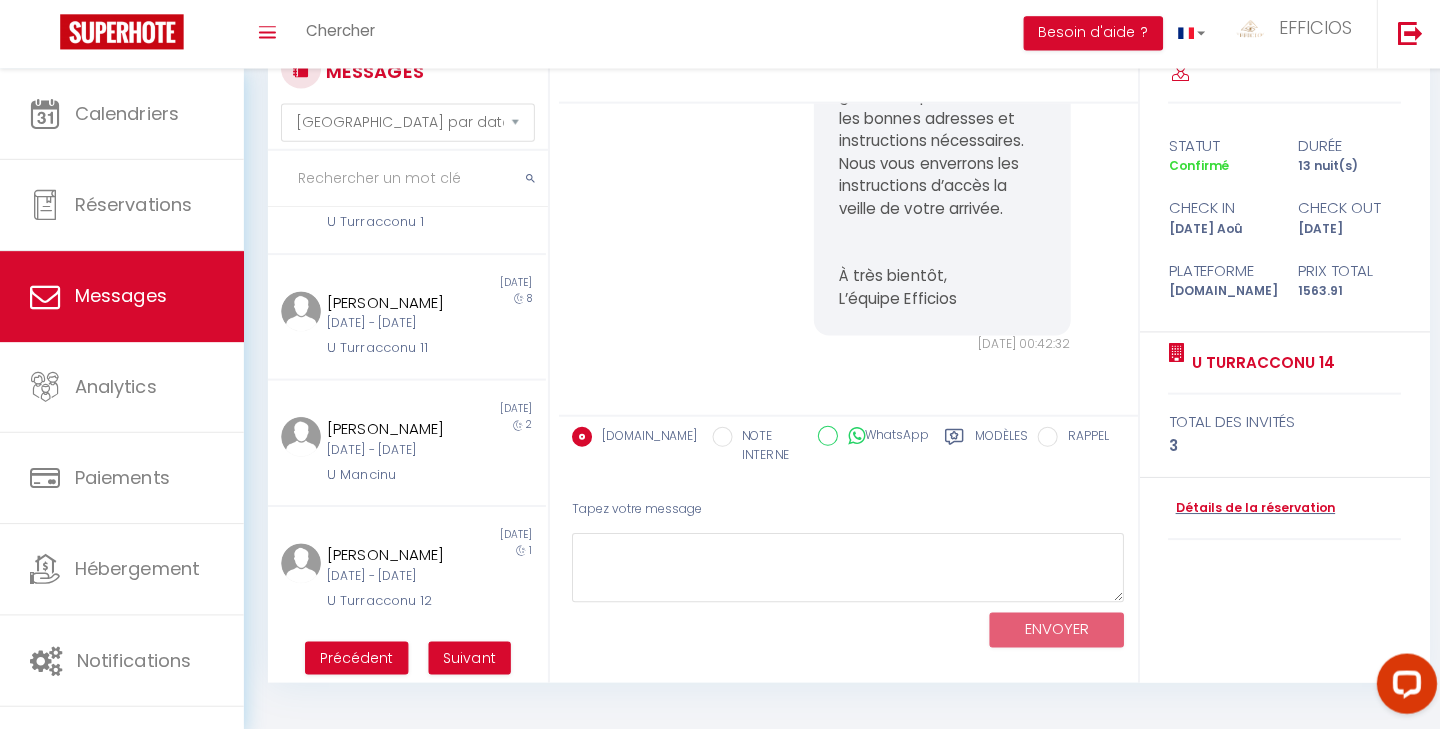 scroll, scrollTop: 988, scrollLeft: 0, axis: vertical 